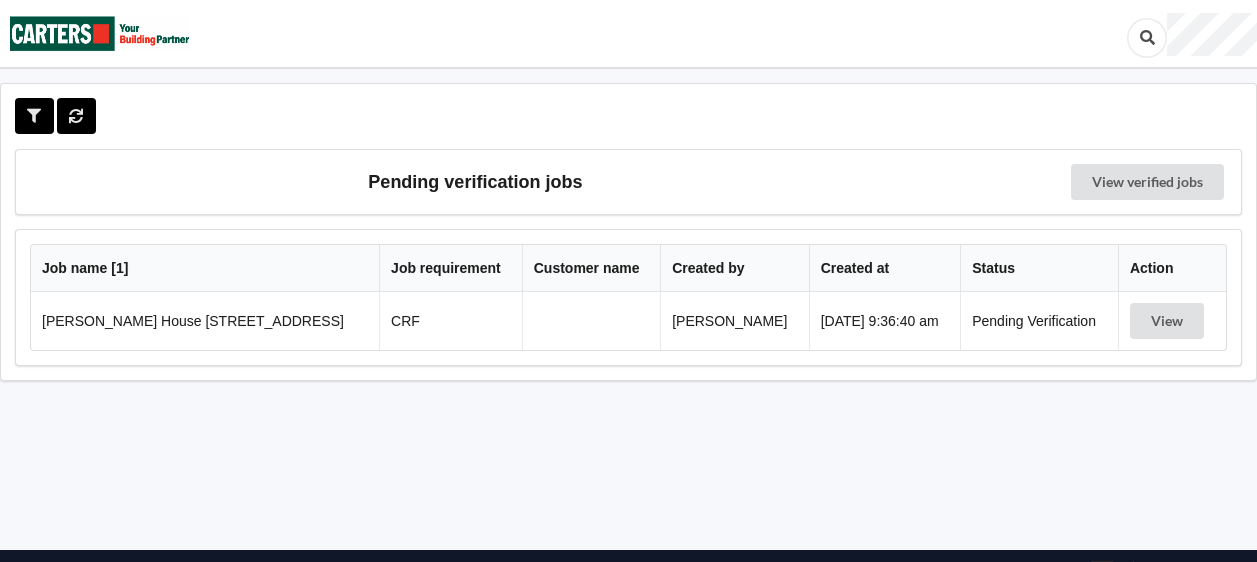 scroll, scrollTop: 0, scrollLeft: 0, axis: both 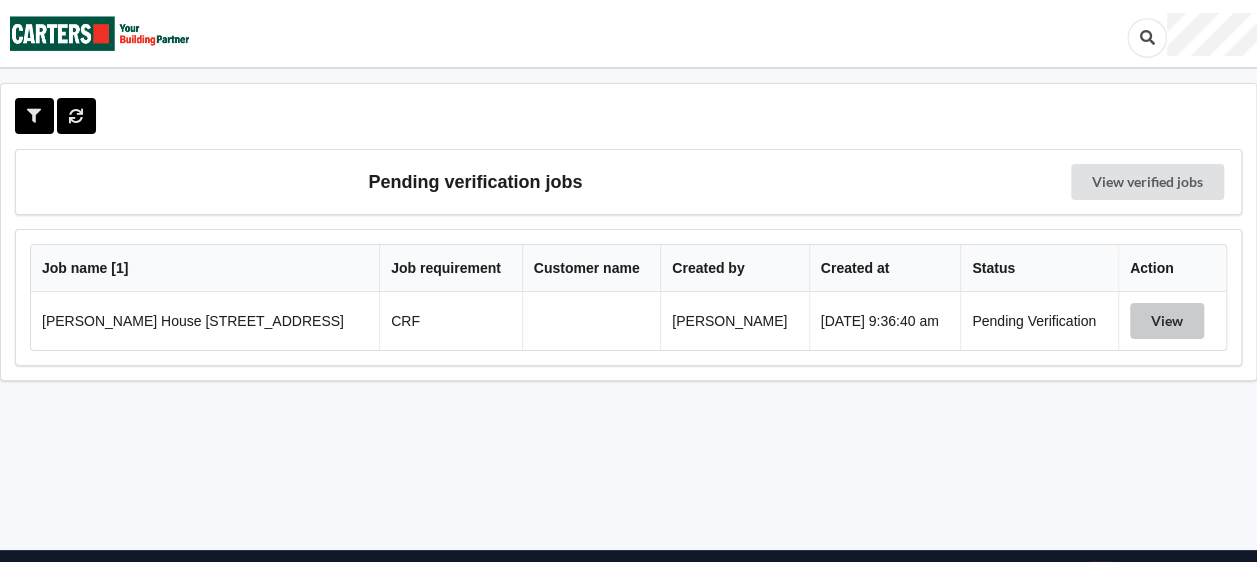 click on "View" at bounding box center [1167, 321] 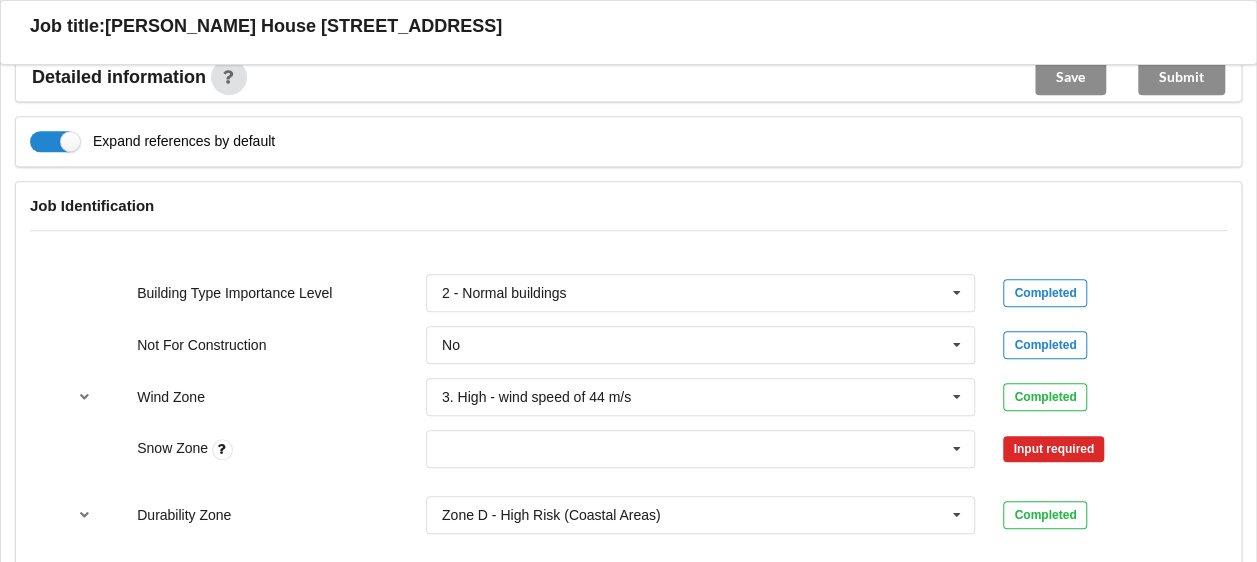 scroll, scrollTop: 800, scrollLeft: 0, axis: vertical 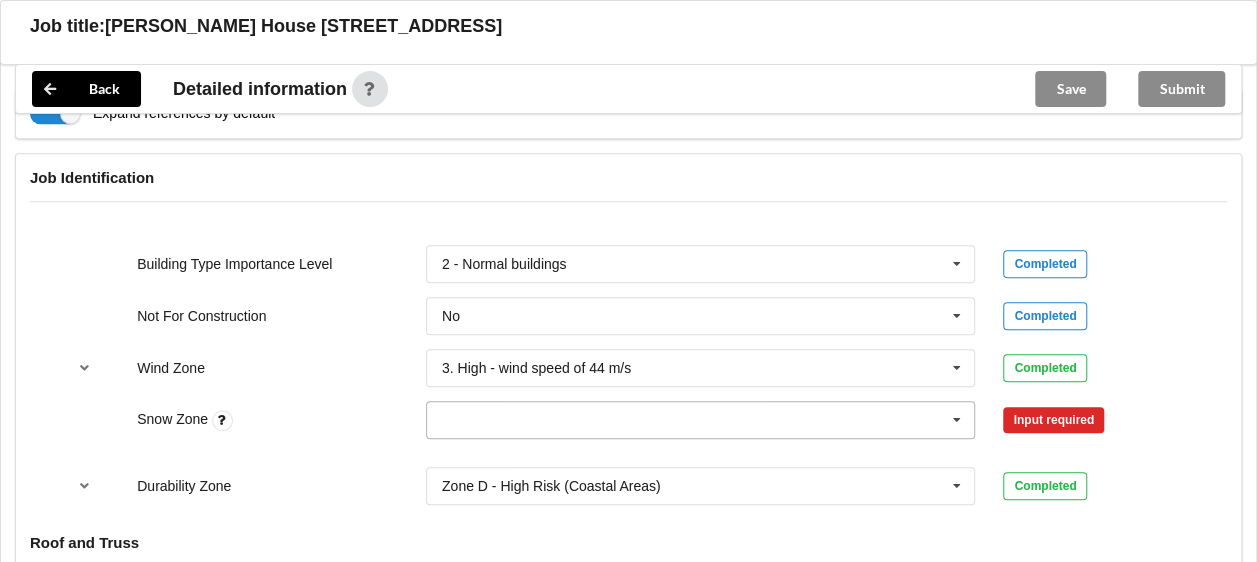 click at bounding box center [957, 420] 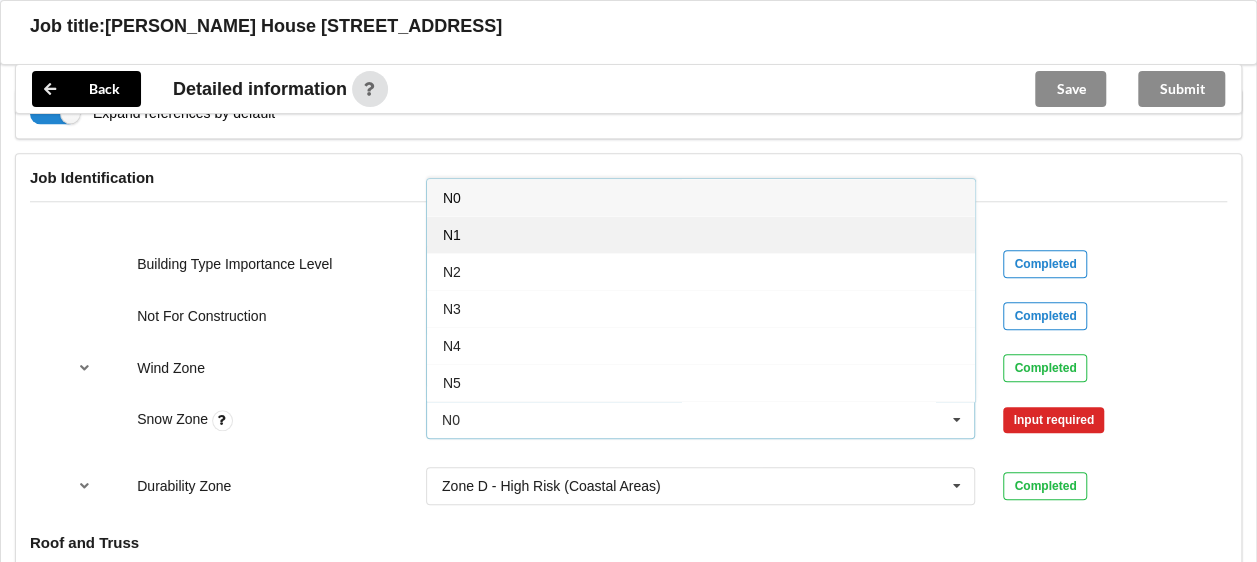 click on "N1" at bounding box center [701, 234] 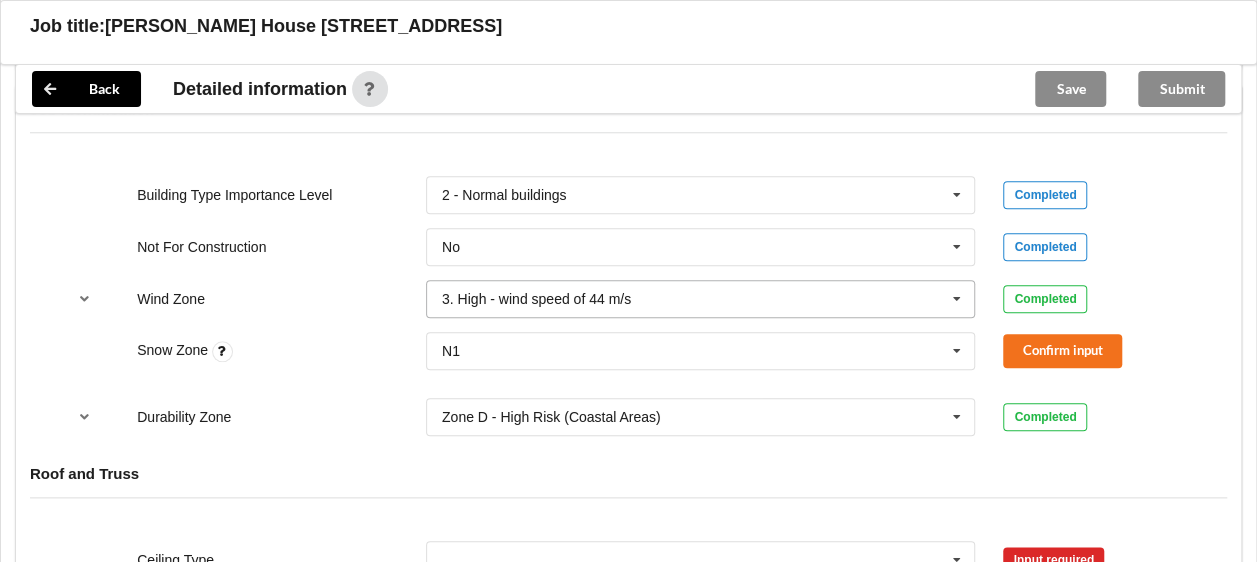 scroll, scrollTop: 900, scrollLeft: 0, axis: vertical 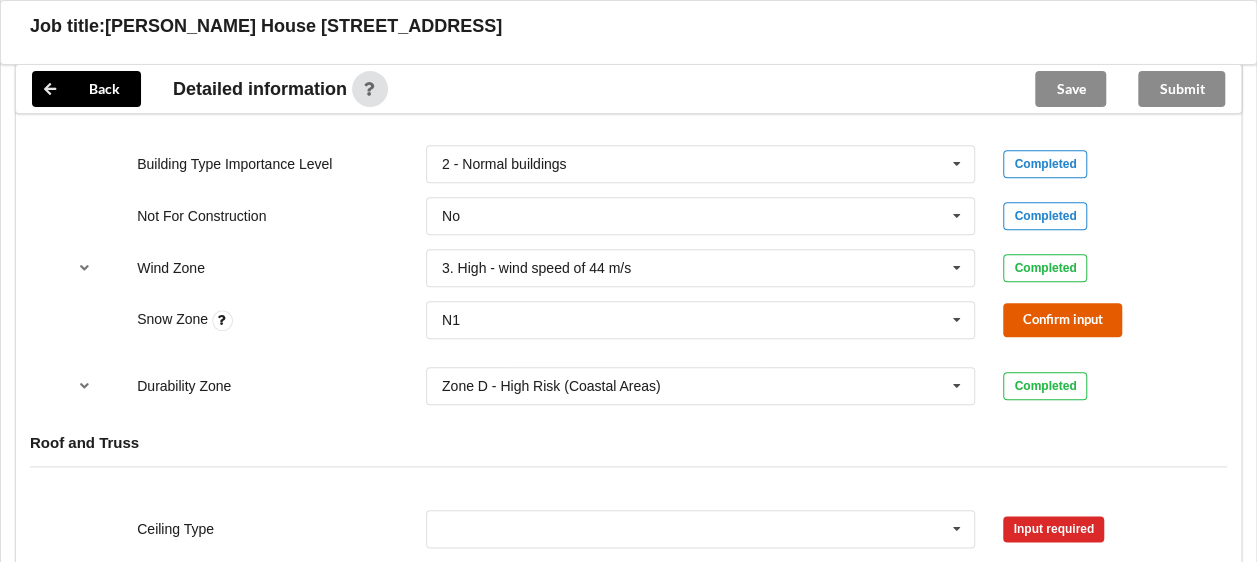click on "Confirm input" at bounding box center (1062, 319) 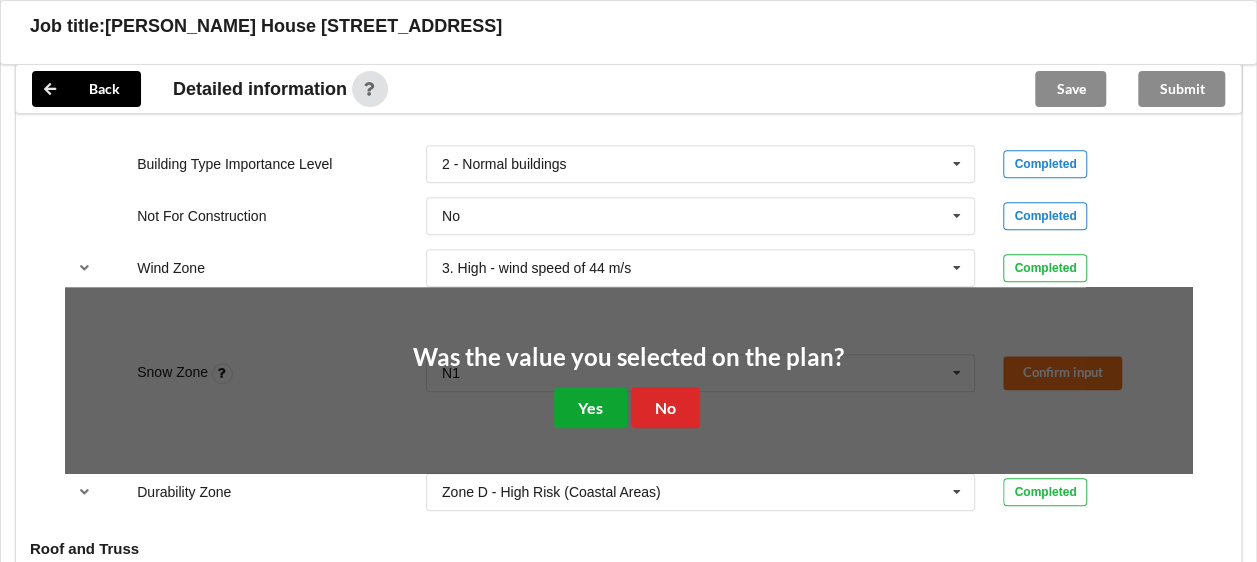 click on "Yes" at bounding box center [590, 407] 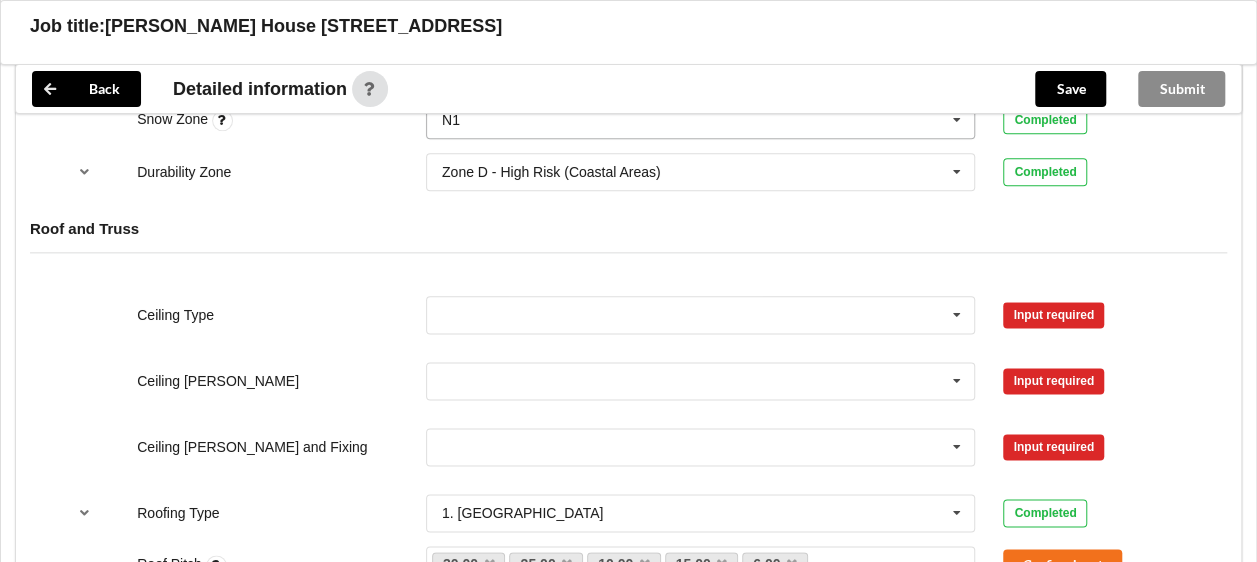 scroll, scrollTop: 1200, scrollLeft: 0, axis: vertical 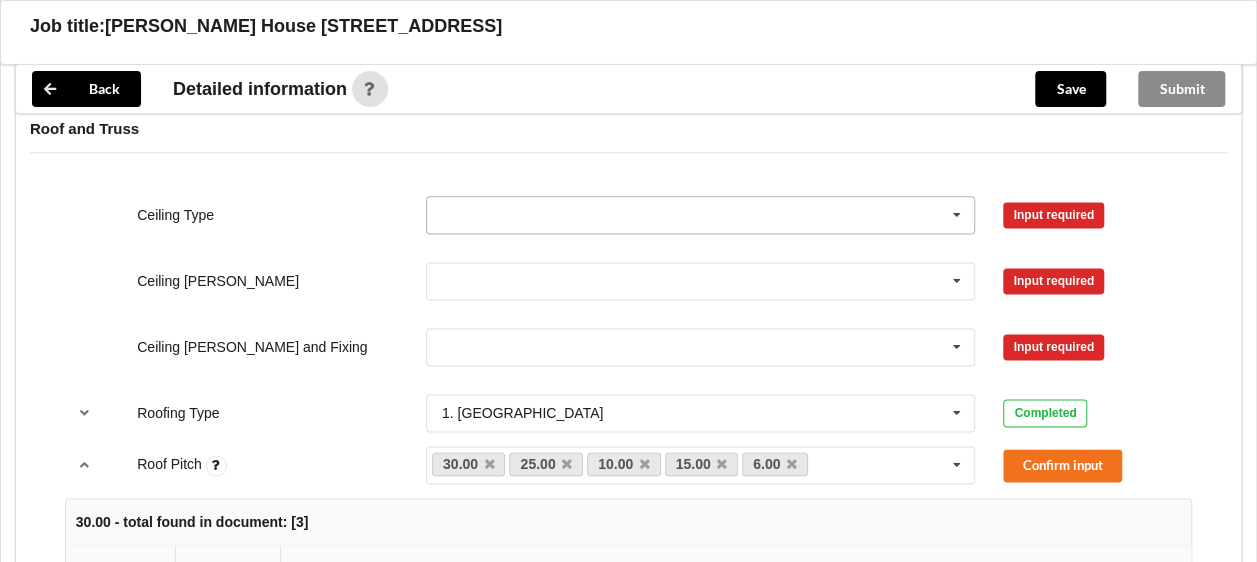 click at bounding box center (957, 215) 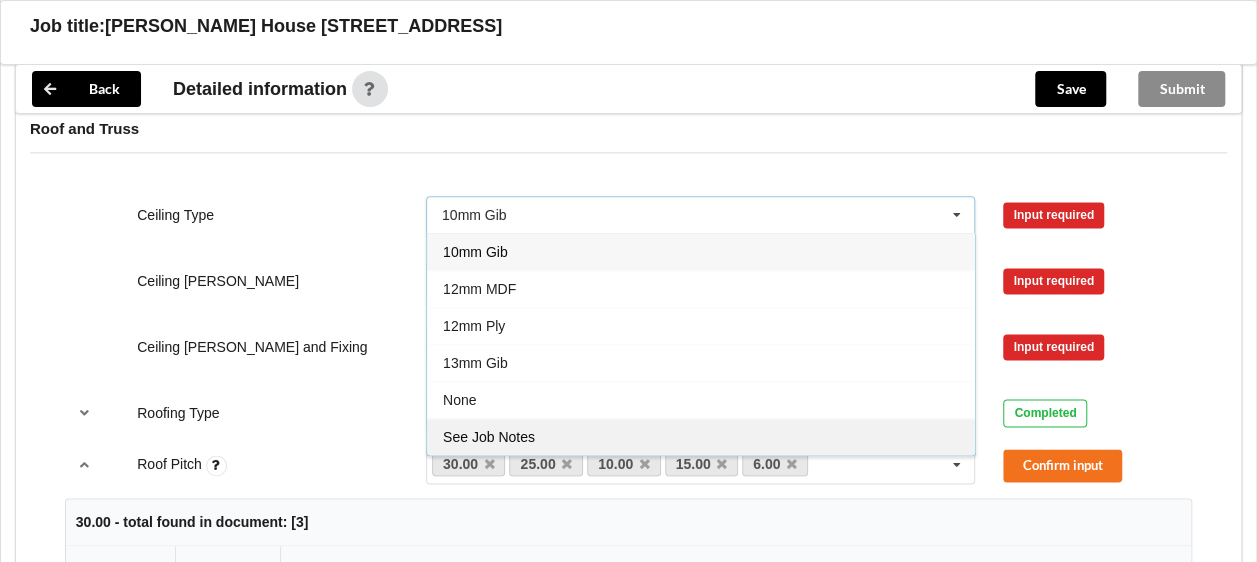 click on "See Job Notes" at bounding box center [701, 436] 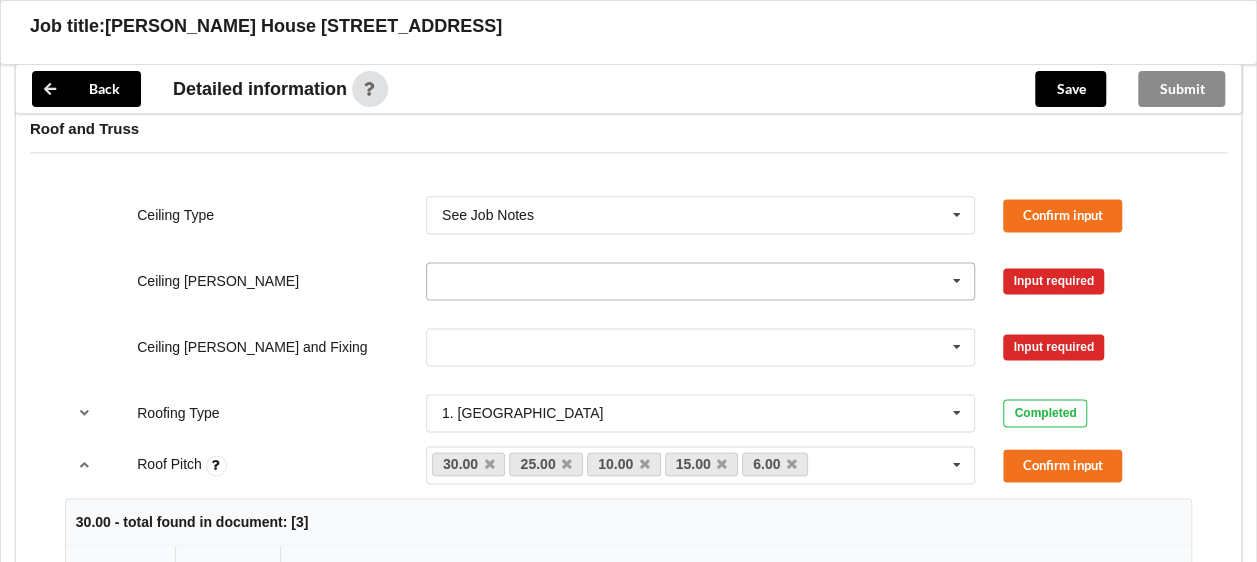 click at bounding box center [957, 281] 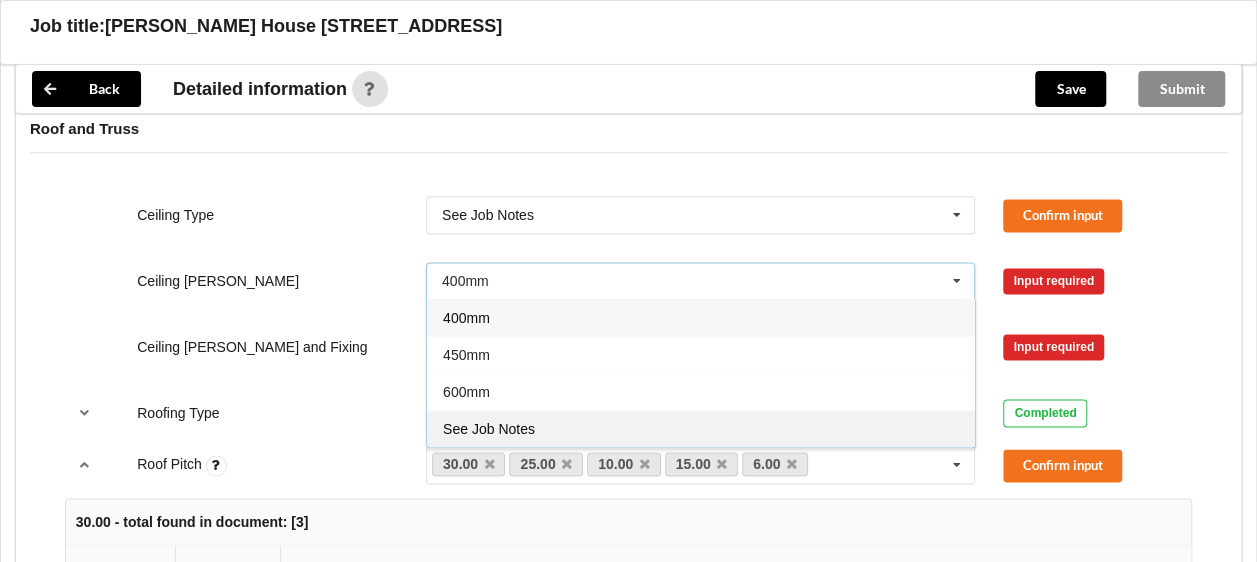 click on "See Job Notes" at bounding box center (489, 429) 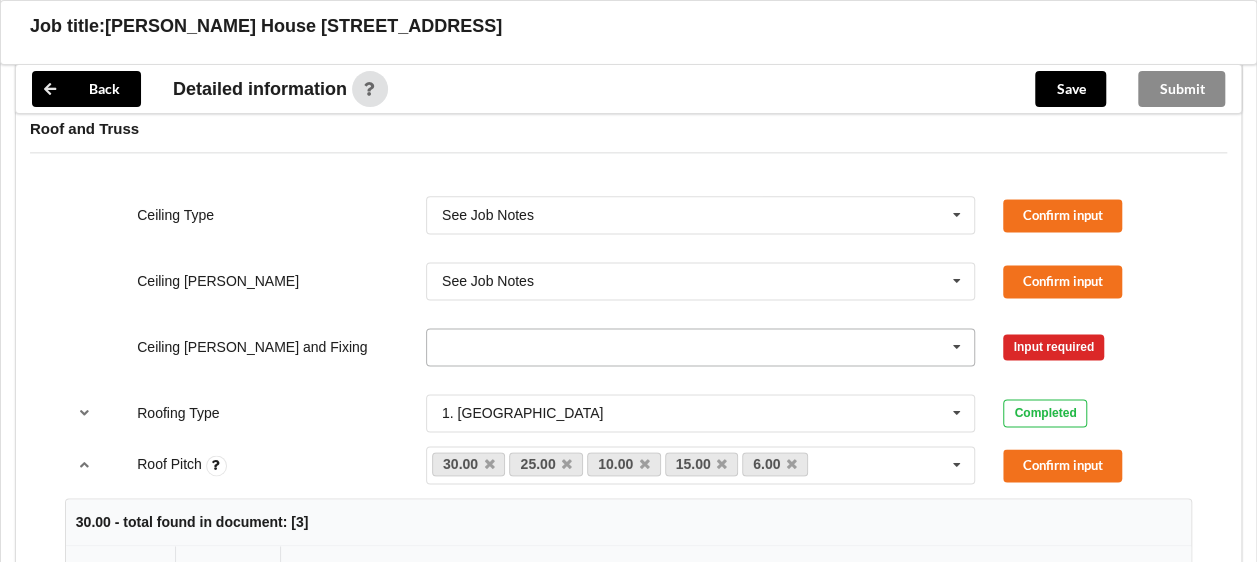 click at bounding box center (957, 347) 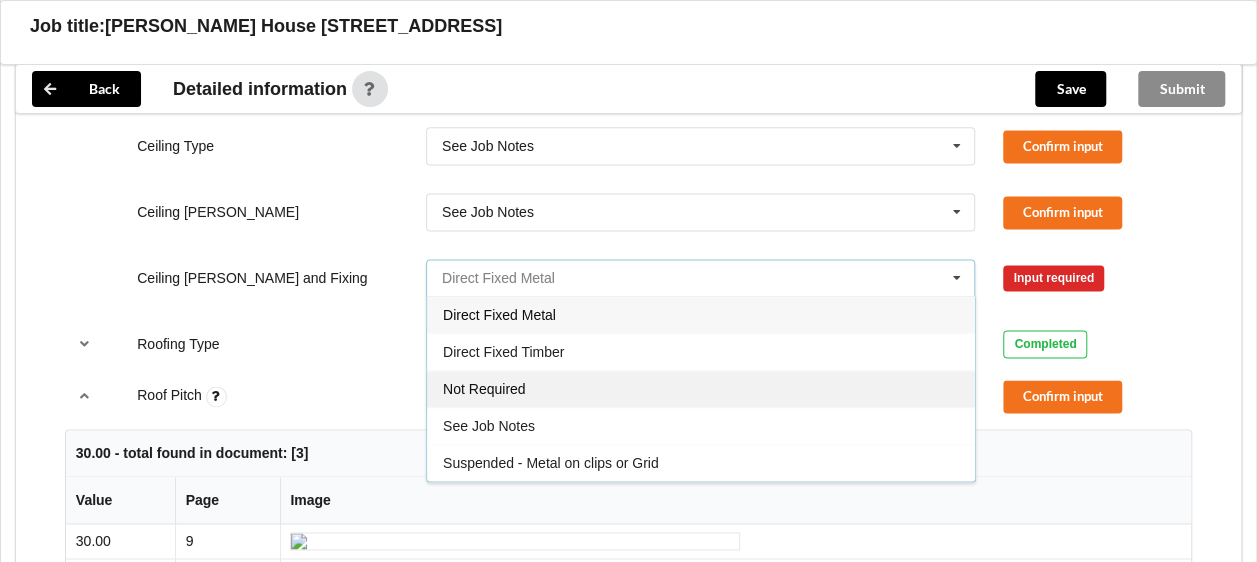 scroll, scrollTop: 1300, scrollLeft: 0, axis: vertical 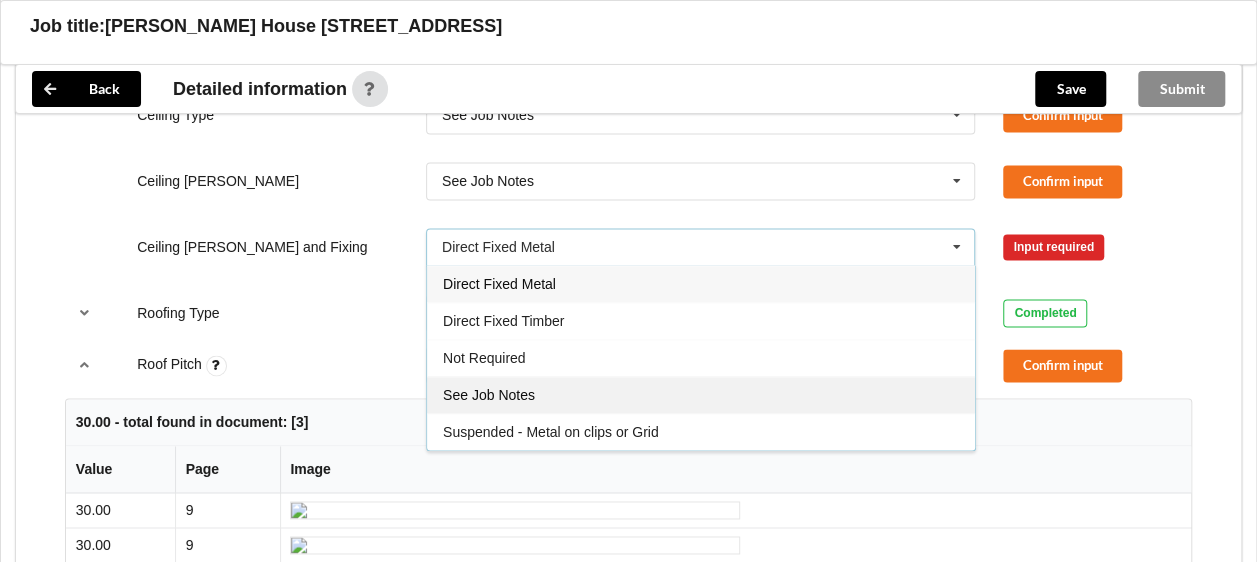 click on "See Job Notes" at bounding box center [489, 395] 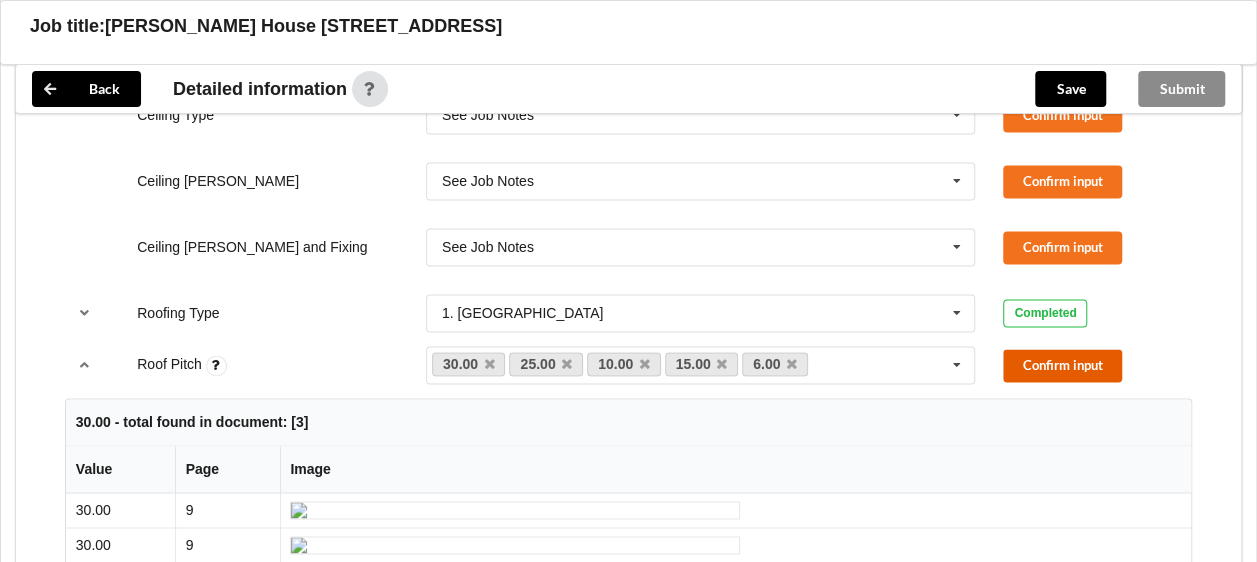 click on "Confirm input" at bounding box center (1062, 365) 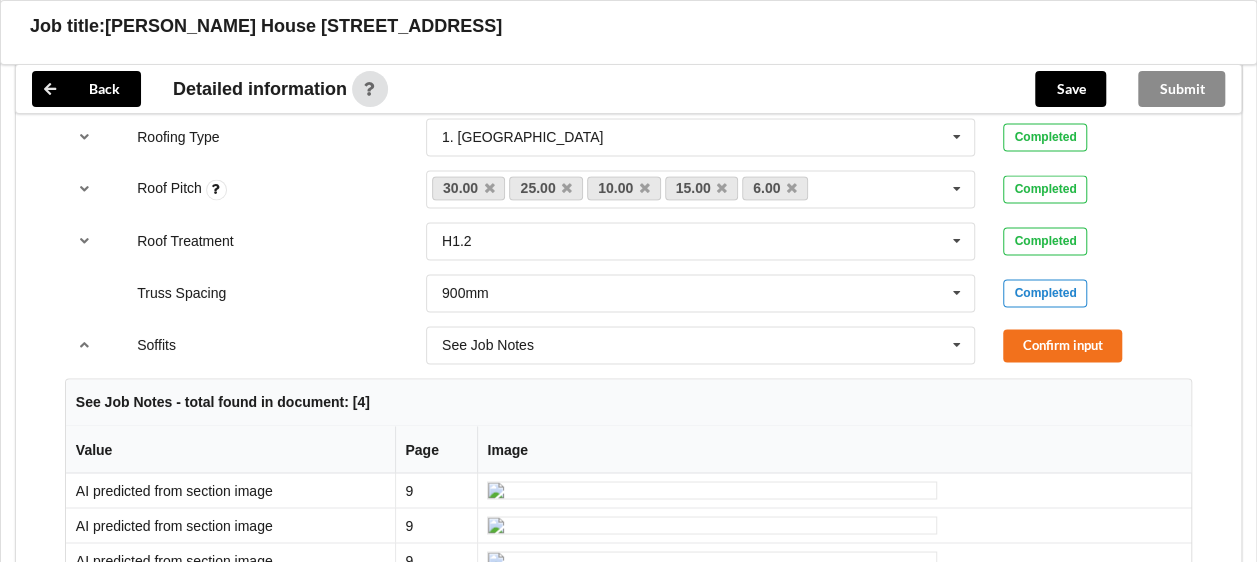 scroll, scrollTop: 1500, scrollLeft: 0, axis: vertical 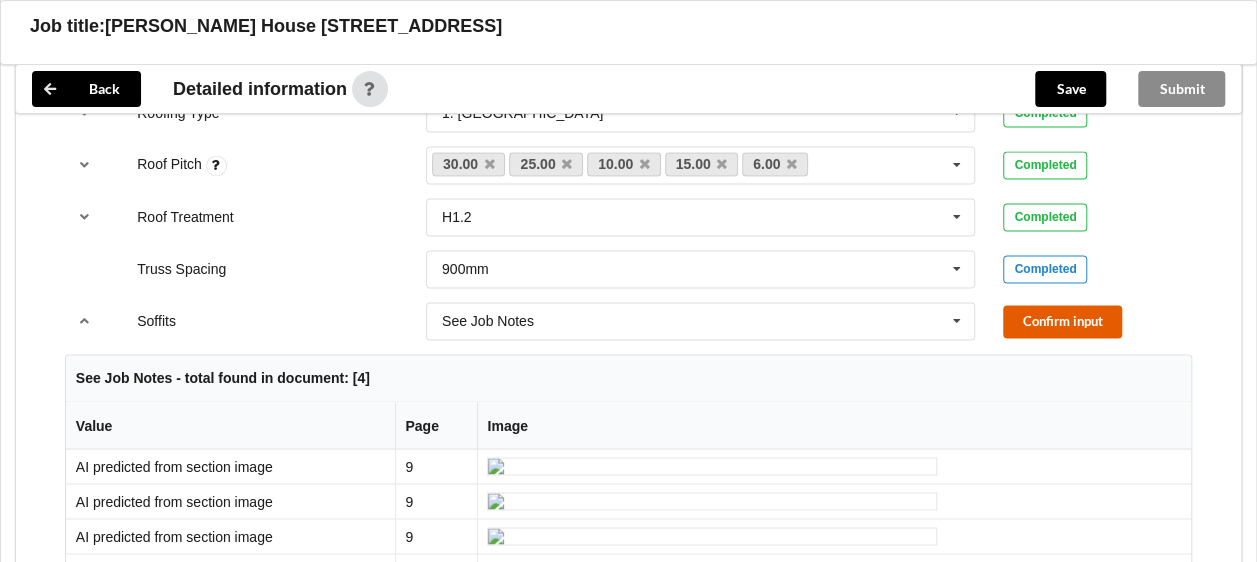 click on "Confirm input" at bounding box center [1062, 321] 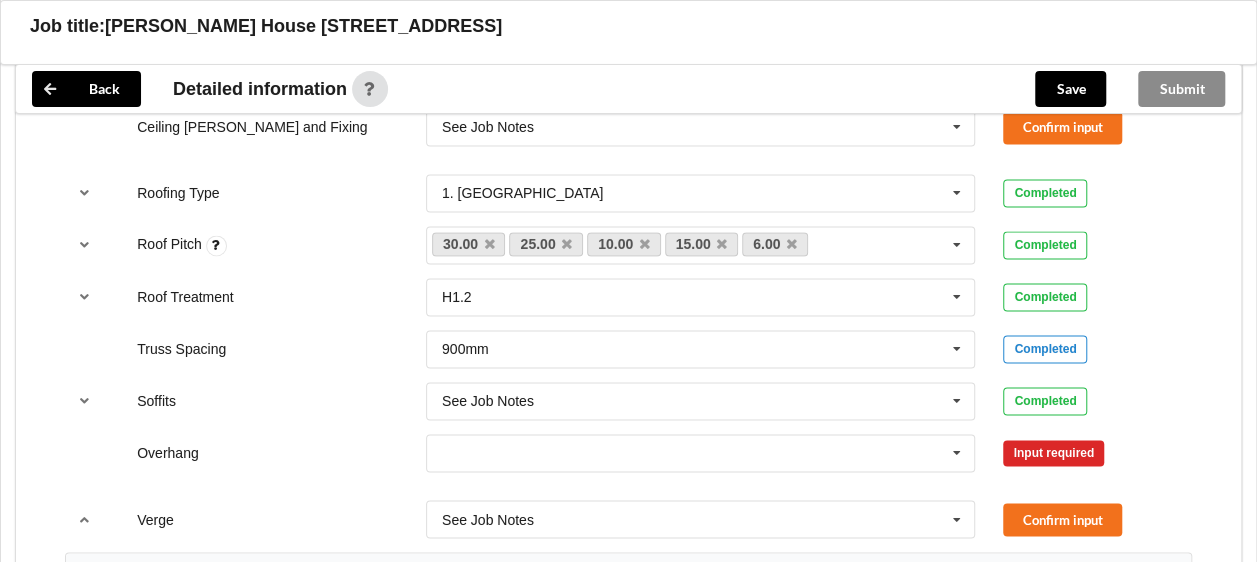 scroll, scrollTop: 1400, scrollLeft: 0, axis: vertical 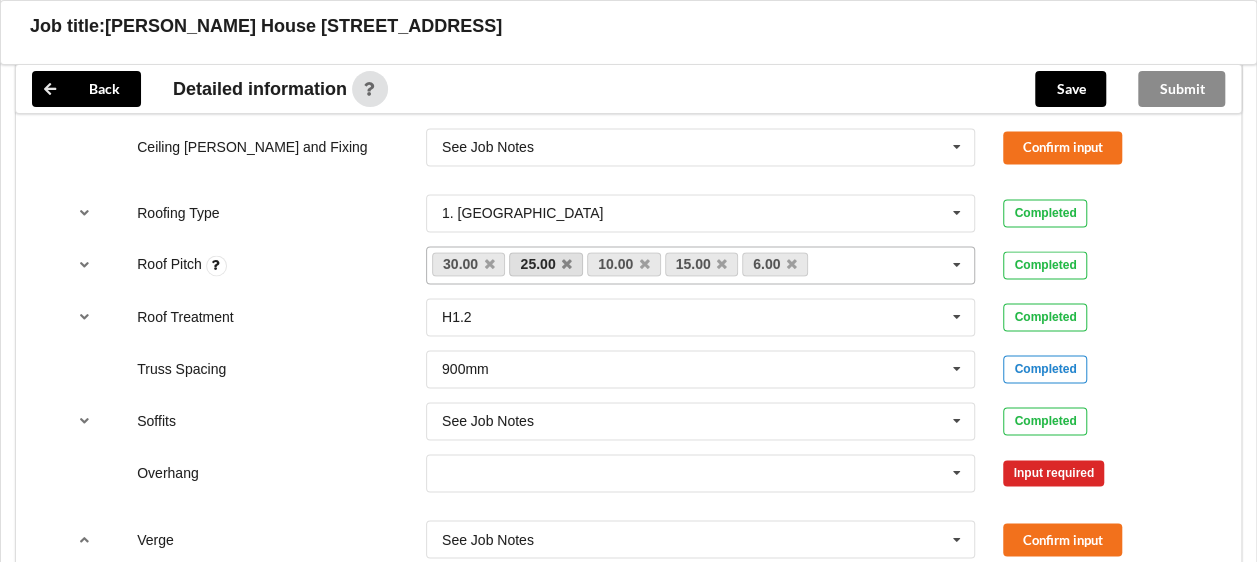 click on "25.00" at bounding box center [546, 264] 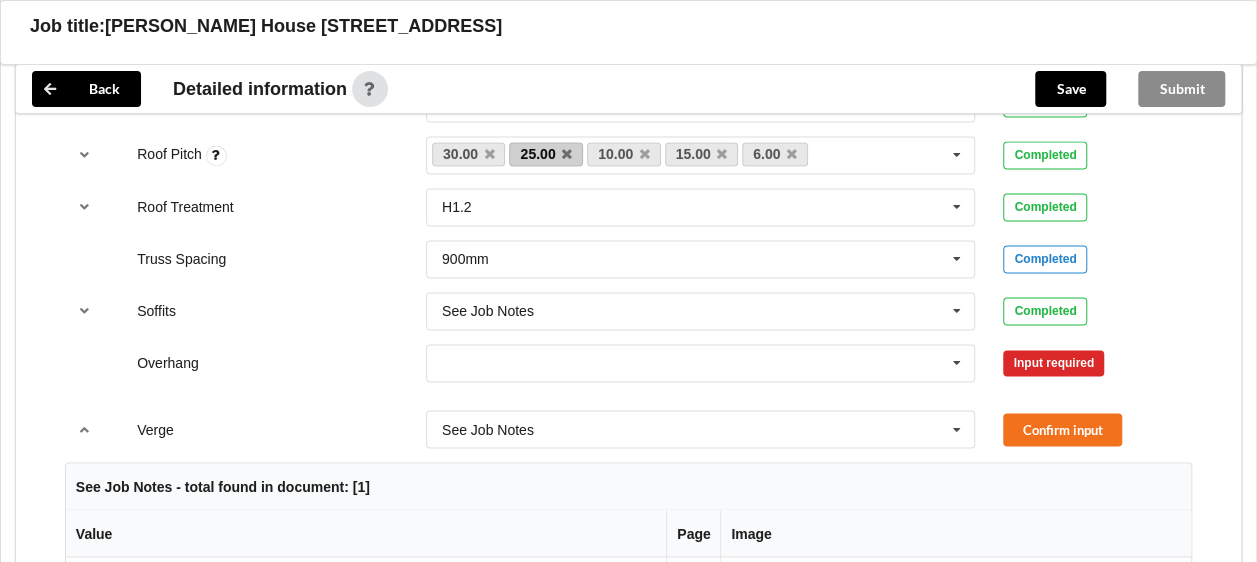 scroll, scrollTop: 1600, scrollLeft: 0, axis: vertical 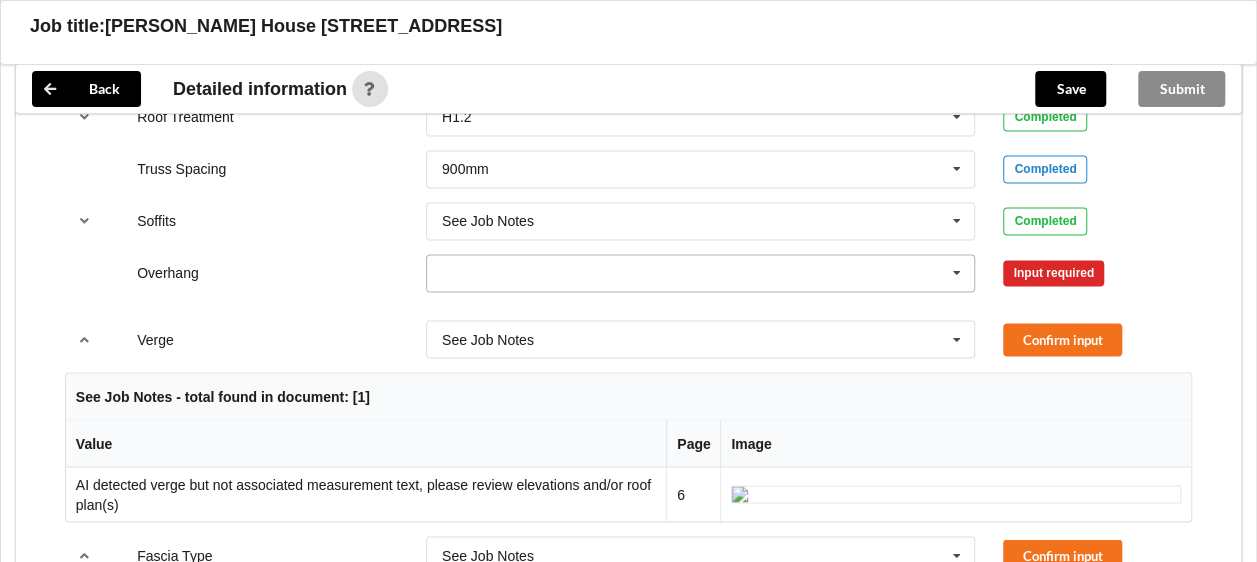 click at bounding box center [957, 273] 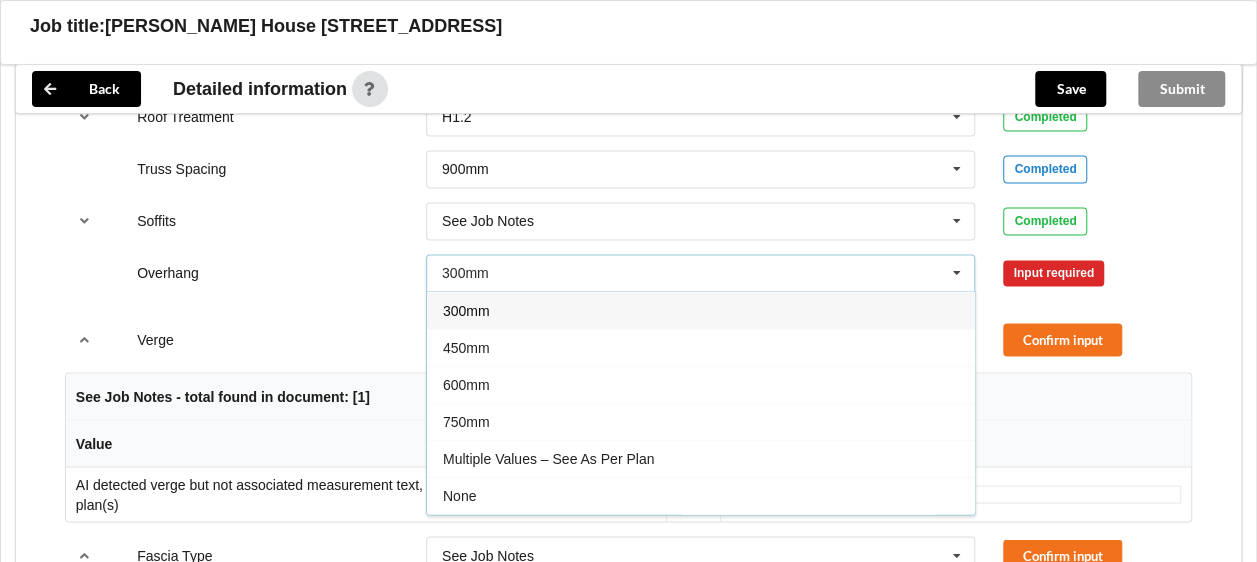 drag, startPoint x: 537, startPoint y: 444, endPoint x: 541, endPoint y: 430, distance: 14.56022 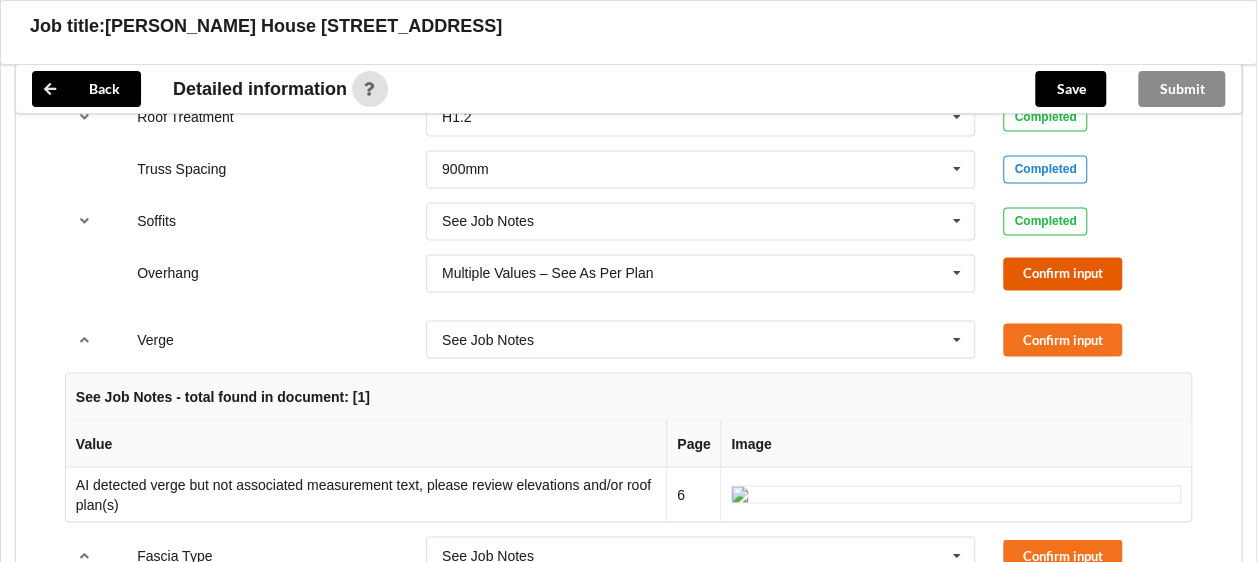 click on "Confirm input" at bounding box center [1062, 273] 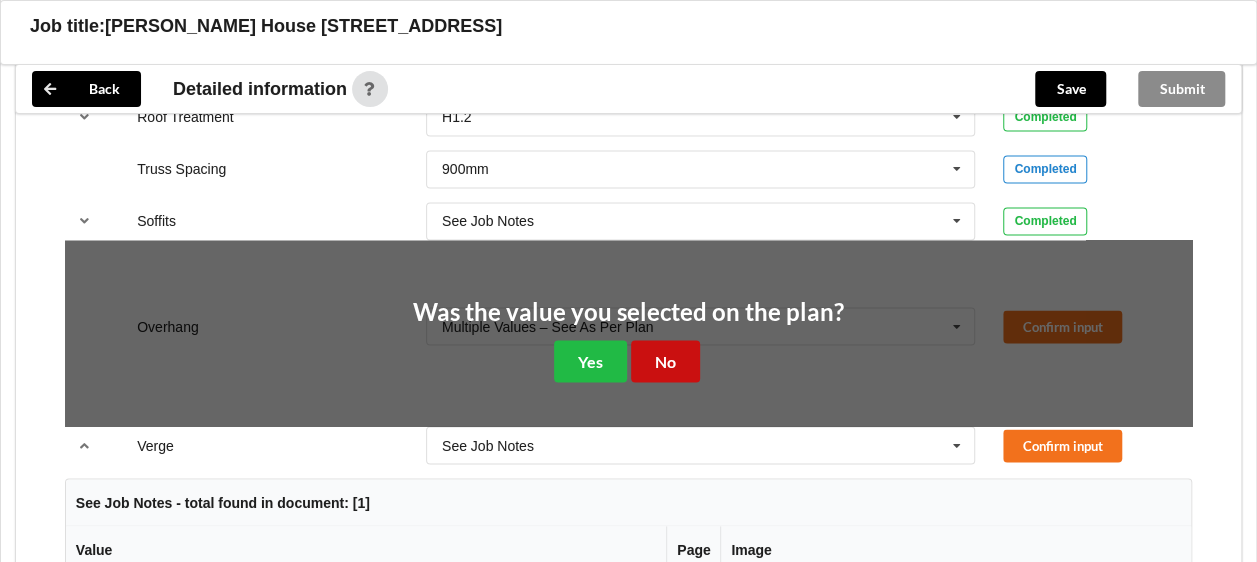 click on "No" at bounding box center (665, 360) 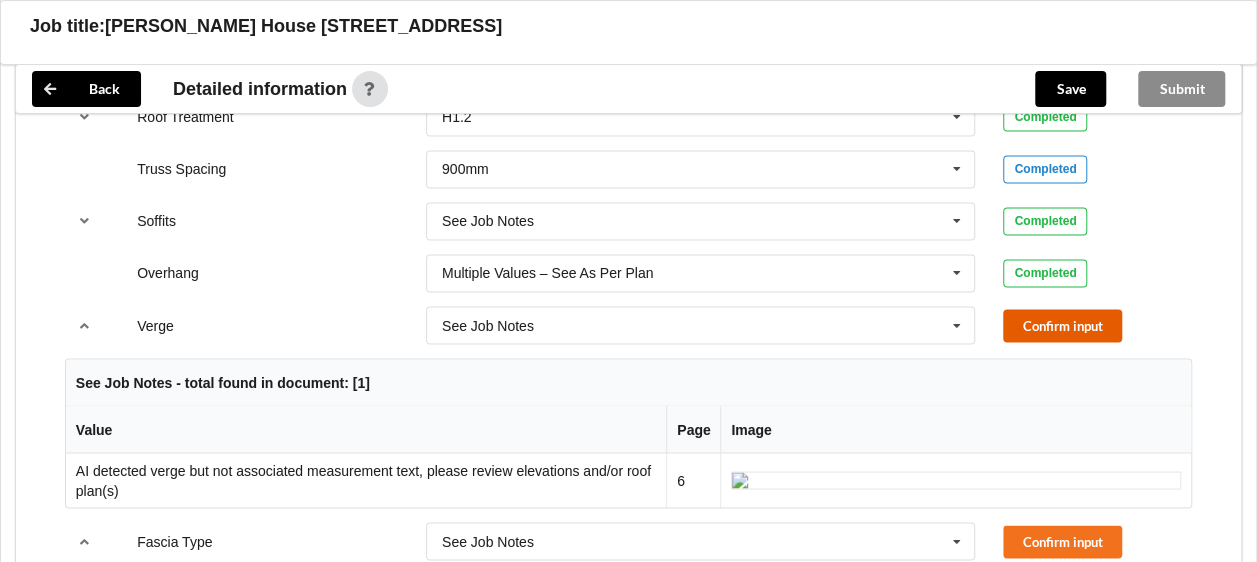 click on "Confirm input" at bounding box center [1062, 325] 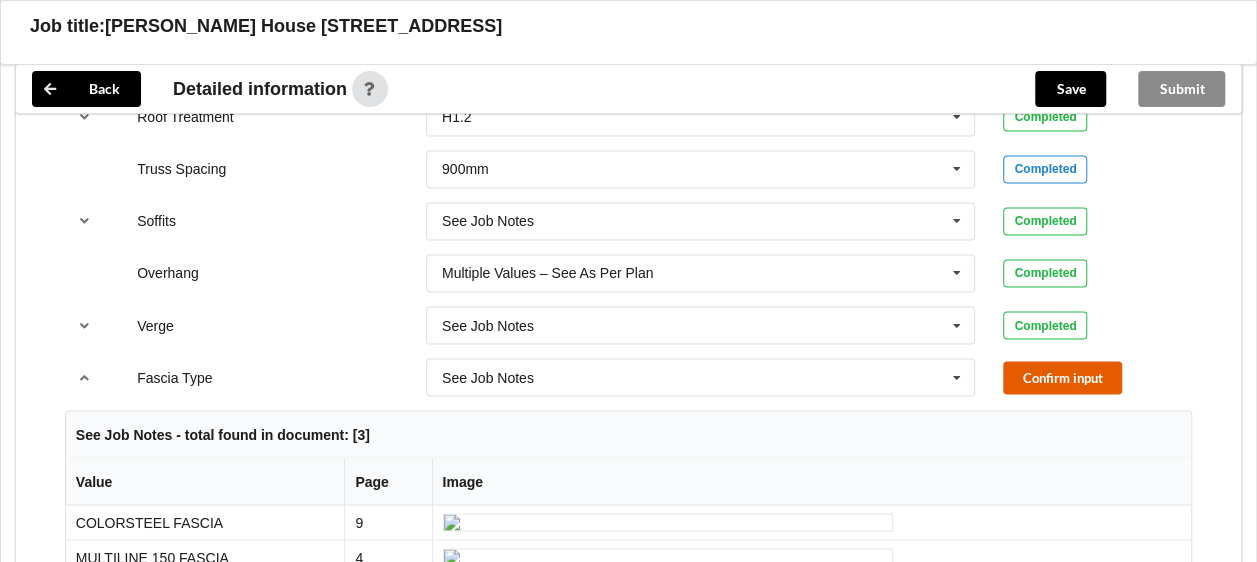 click on "Confirm input" at bounding box center [1062, 377] 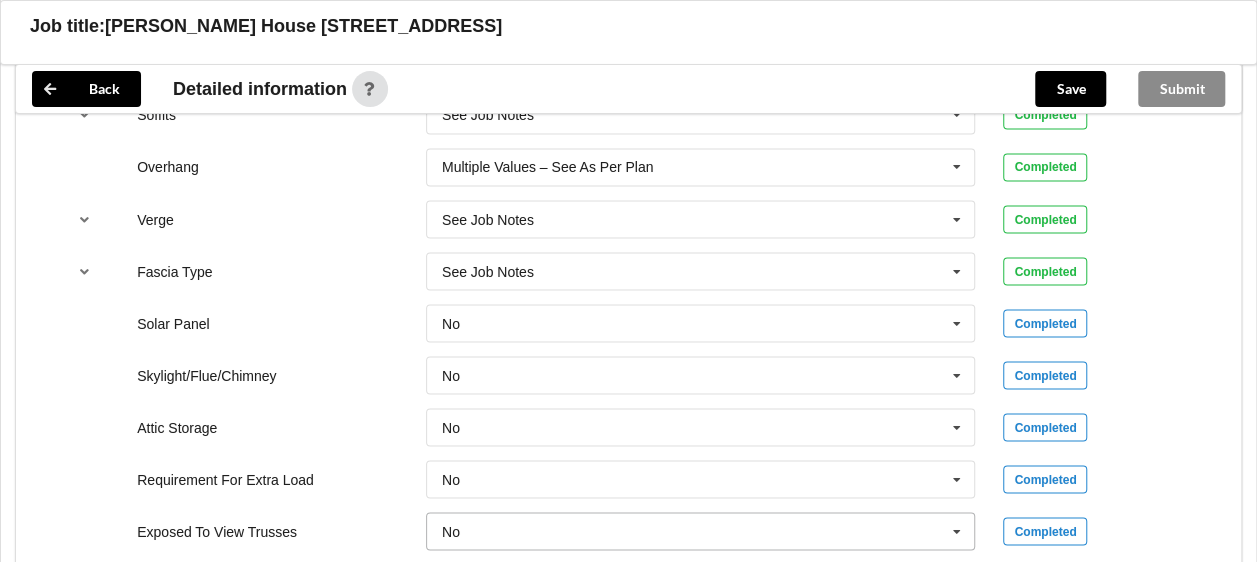 scroll, scrollTop: 1678, scrollLeft: 0, axis: vertical 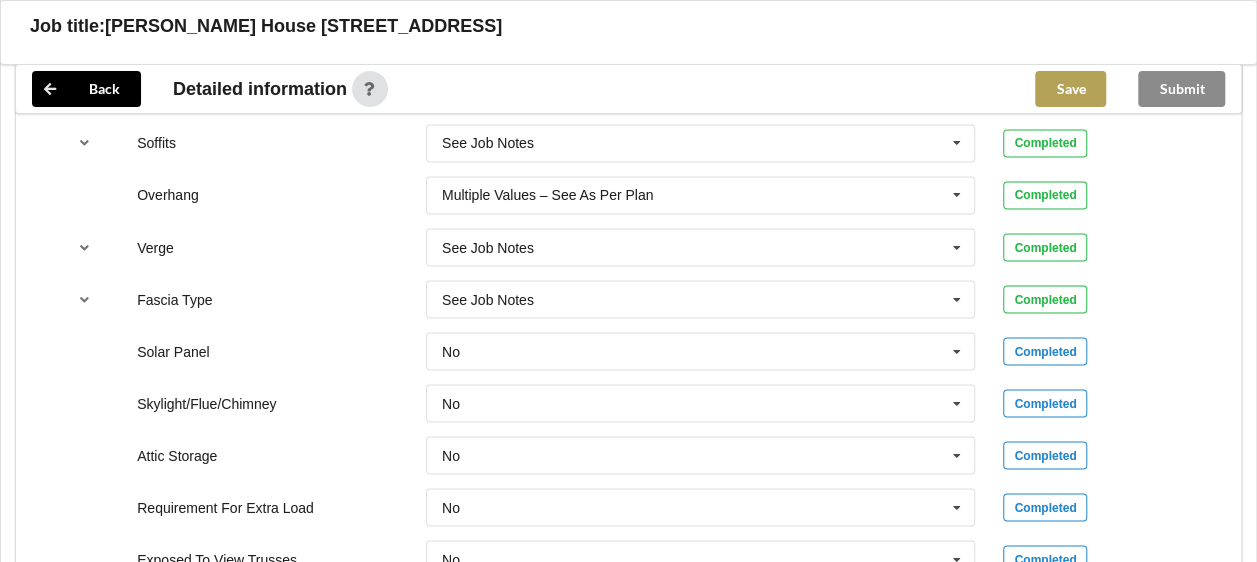 click on "Save" at bounding box center (1070, 89) 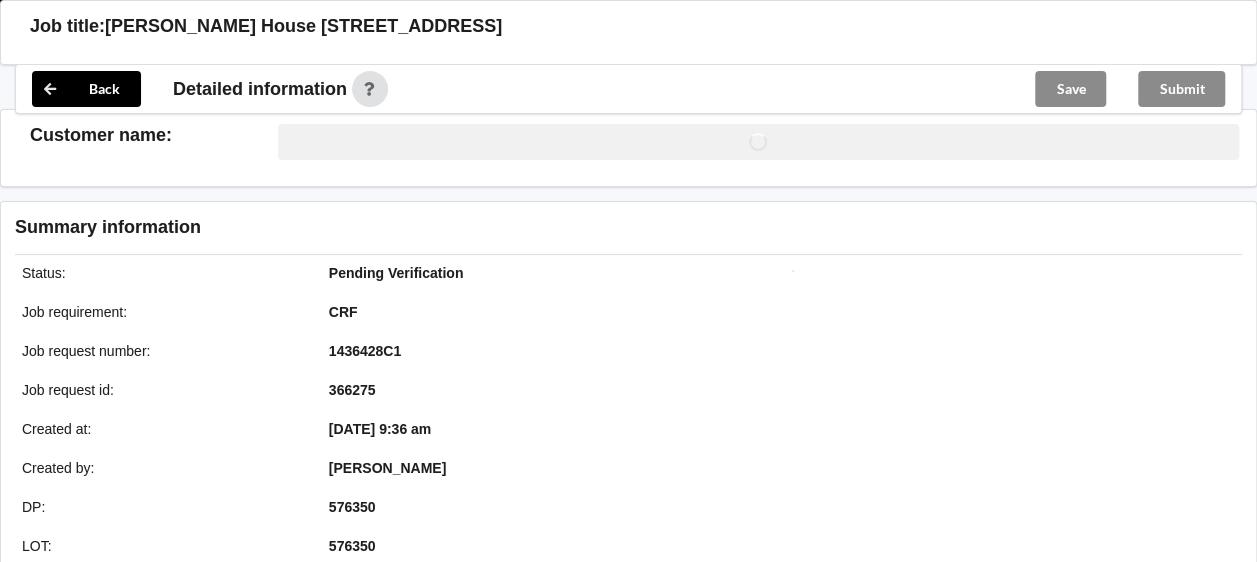 scroll, scrollTop: 1678, scrollLeft: 0, axis: vertical 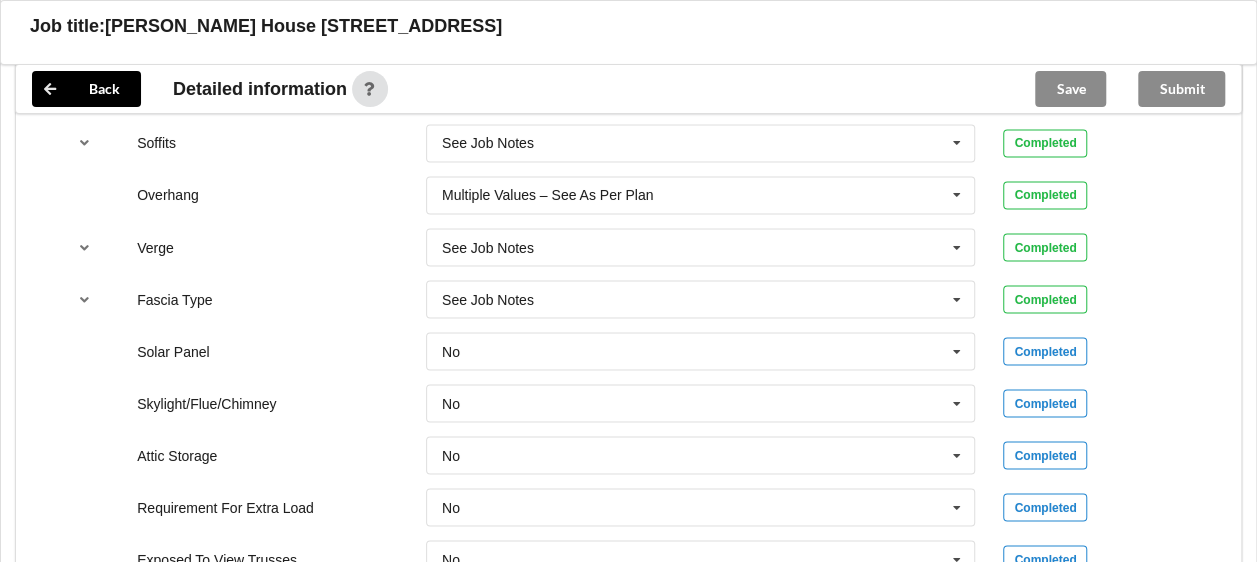 click on "Submit" at bounding box center [1181, 89] 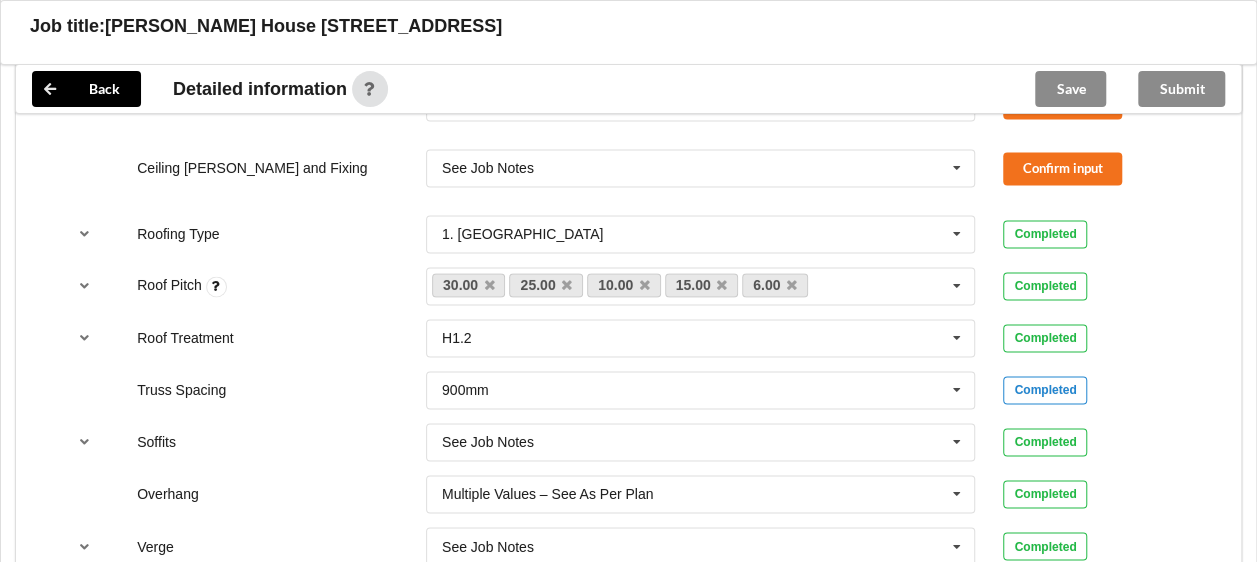 scroll, scrollTop: 1378, scrollLeft: 0, axis: vertical 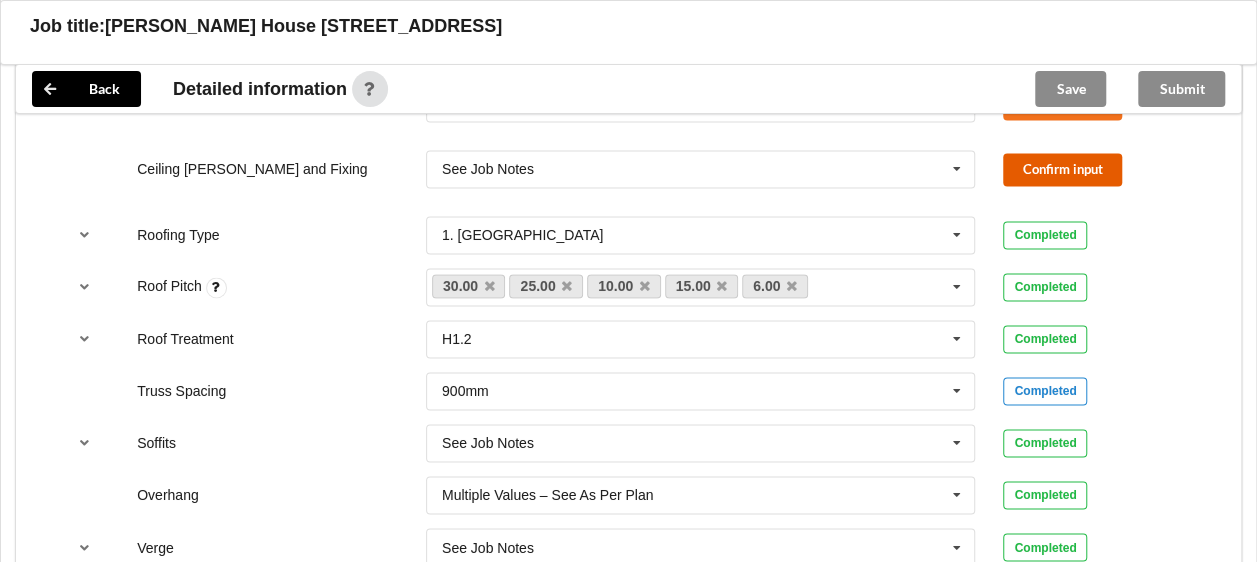 click on "Confirm input" at bounding box center (1062, 169) 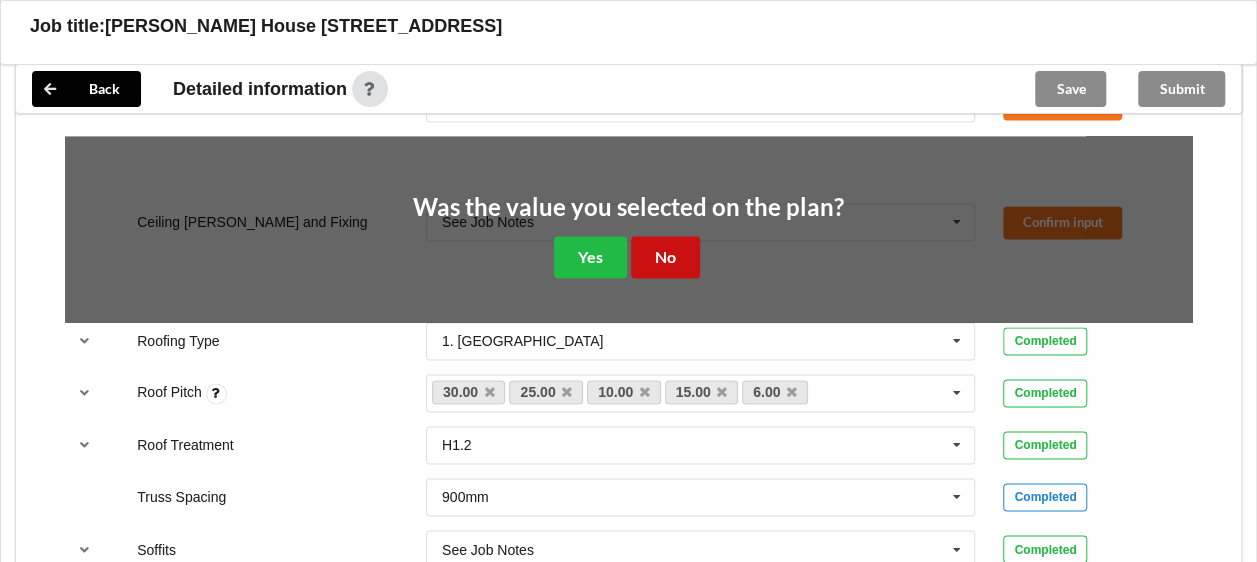 click on "No" at bounding box center (665, 256) 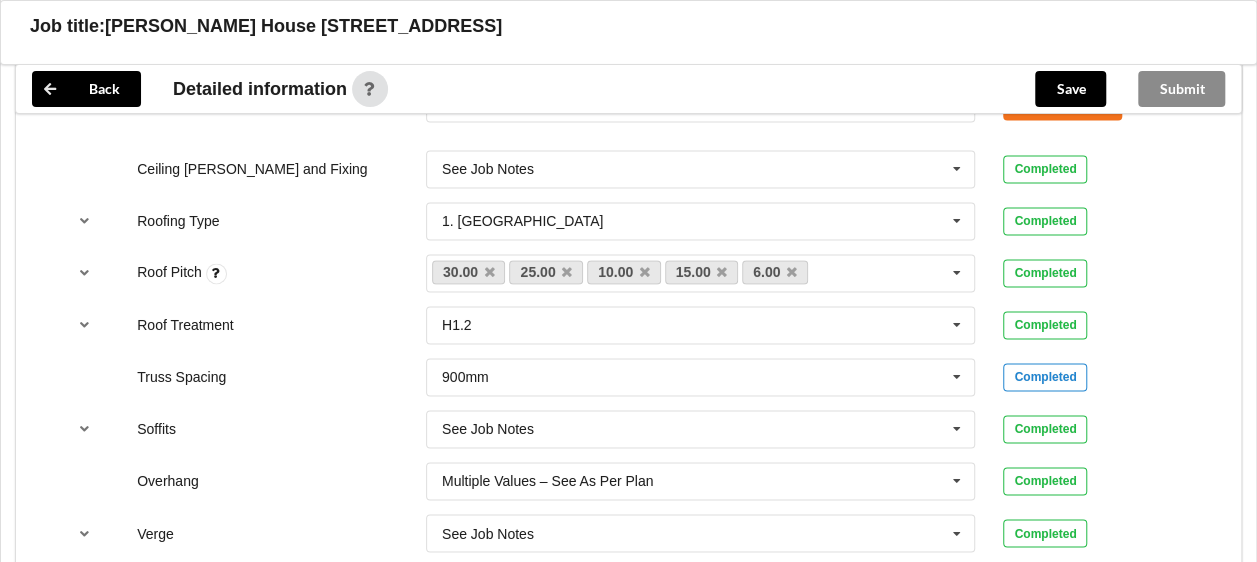 click on "Submit" at bounding box center [1181, 89] 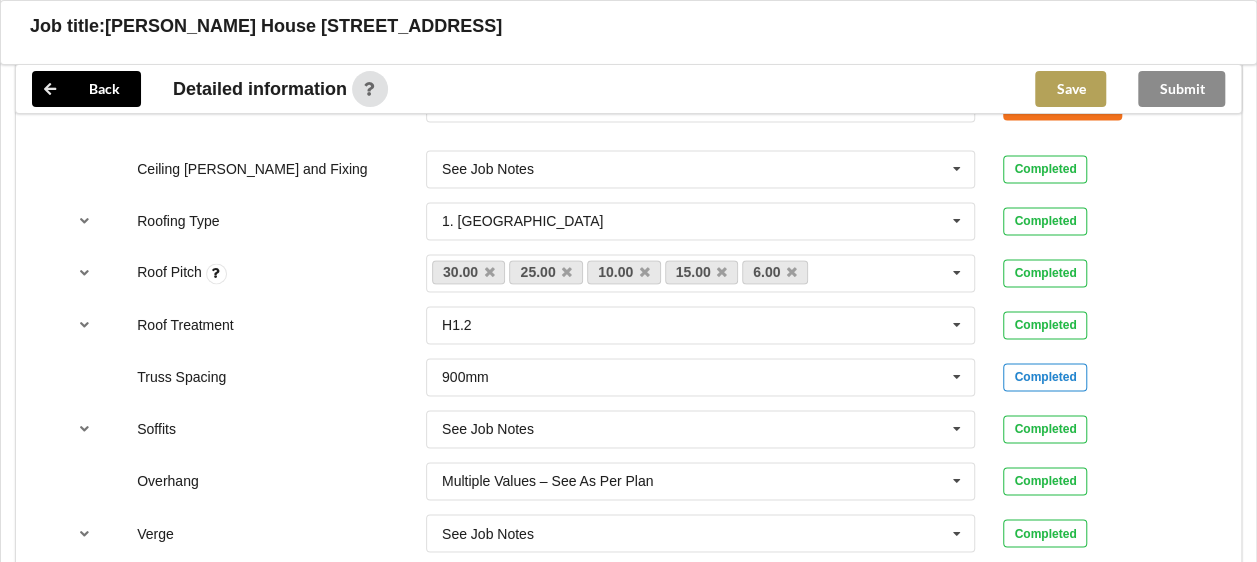 click on "Save" at bounding box center [1070, 89] 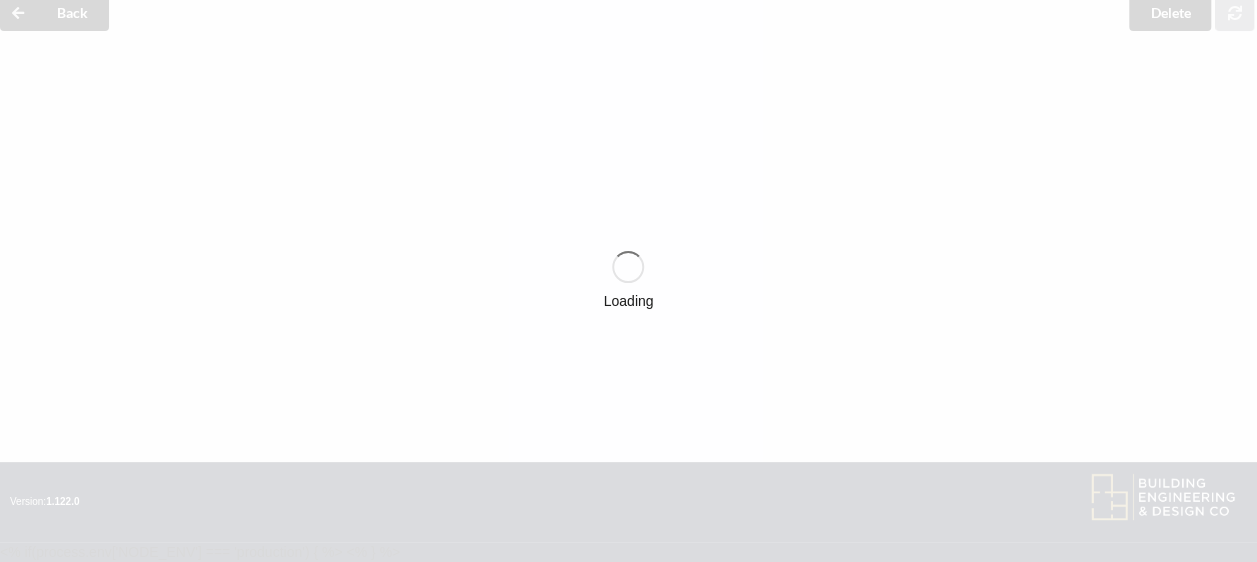 scroll, scrollTop: 1378, scrollLeft: 0, axis: vertical 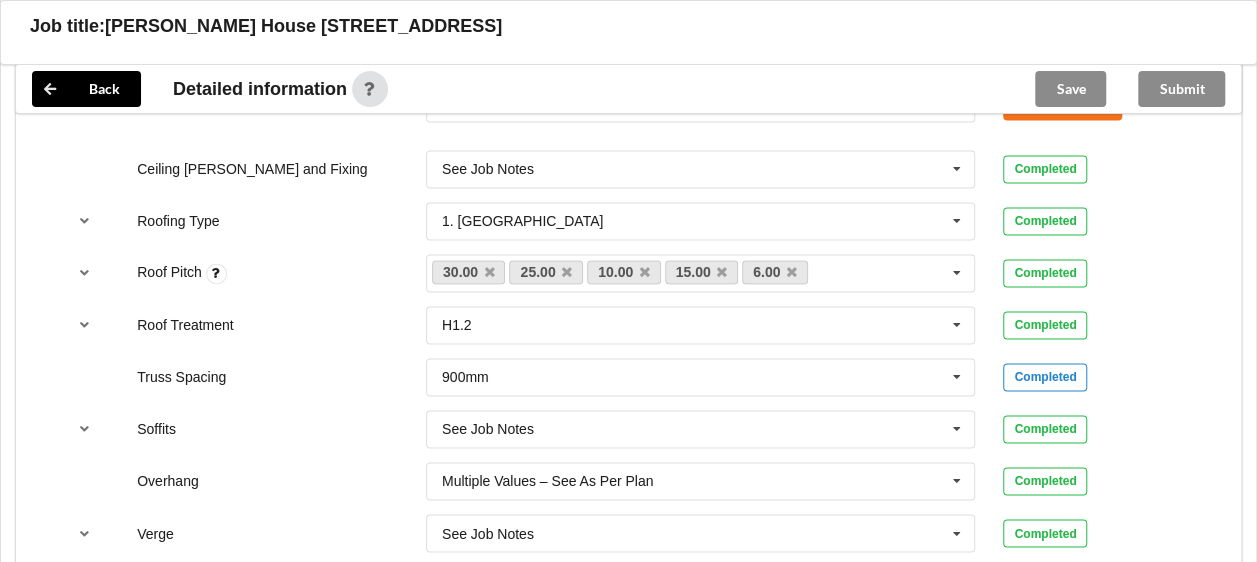 click on "Submit" at bounding box center (1181, 89) 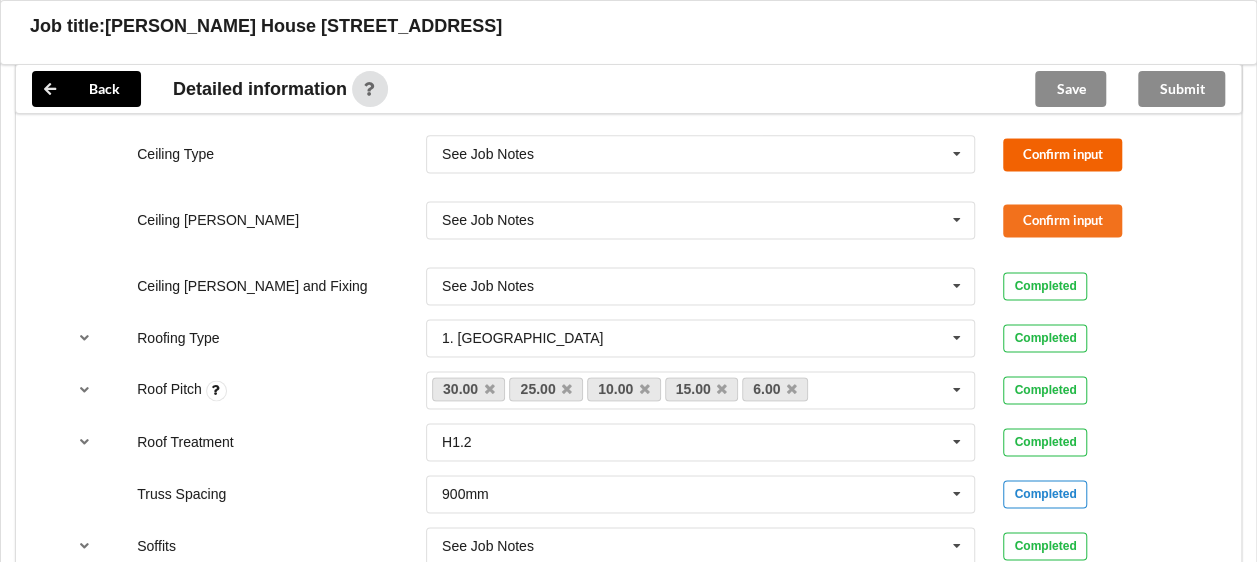 scroll, scrollTop: 1164, scrollLeft: 0, axis: vertical 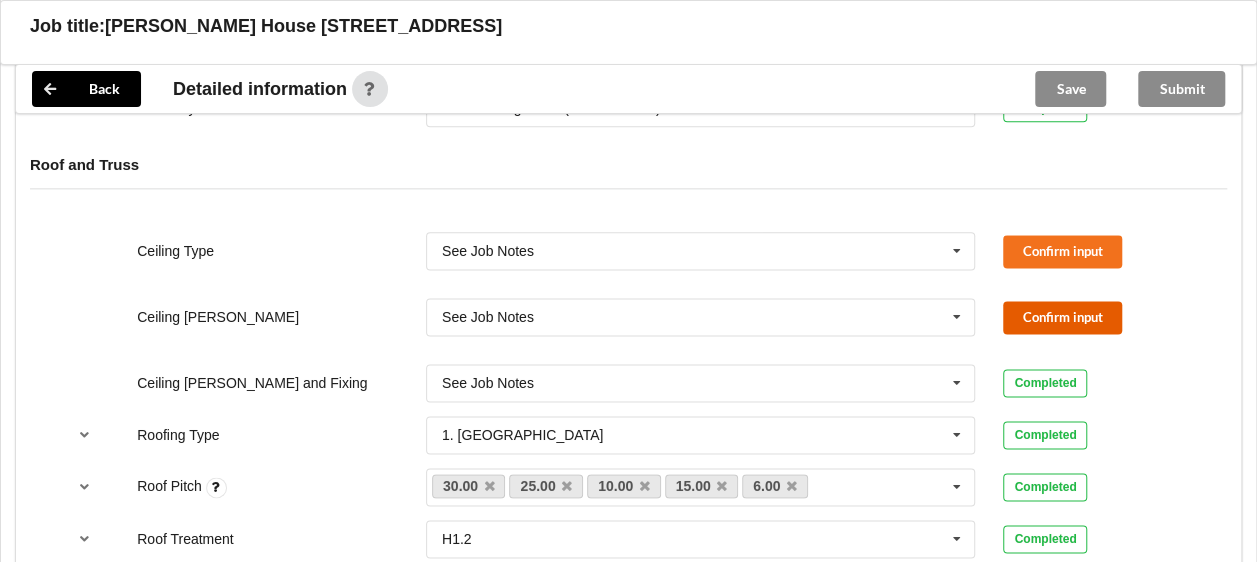 click on "Confirm input" at bounding box center (1062, 317) 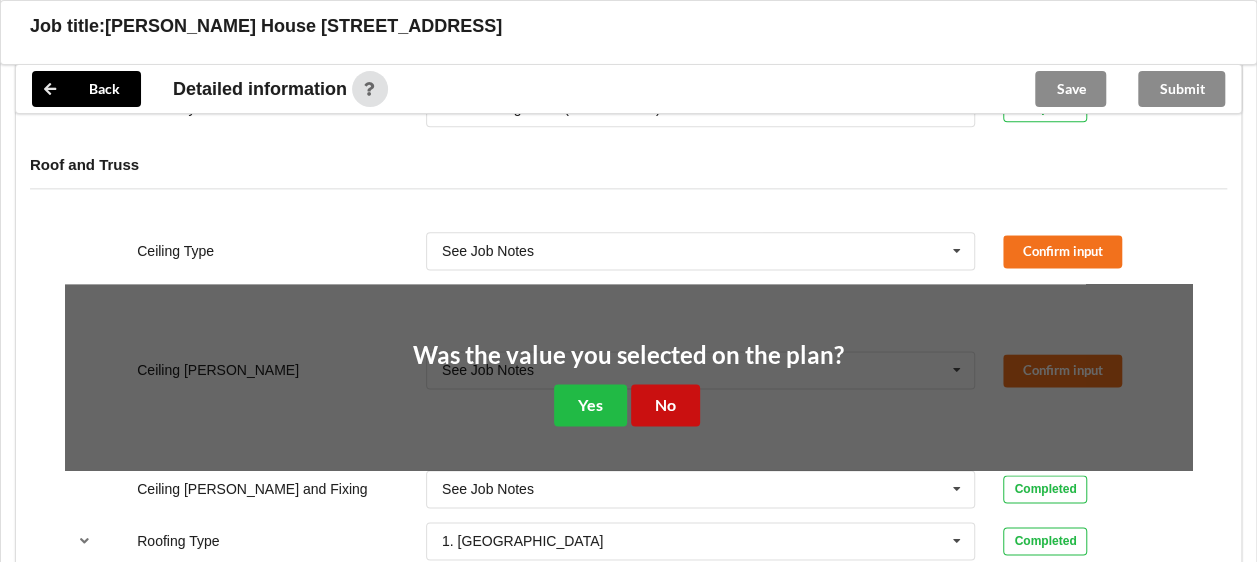 click on "No" at bounding box center [665, 404] 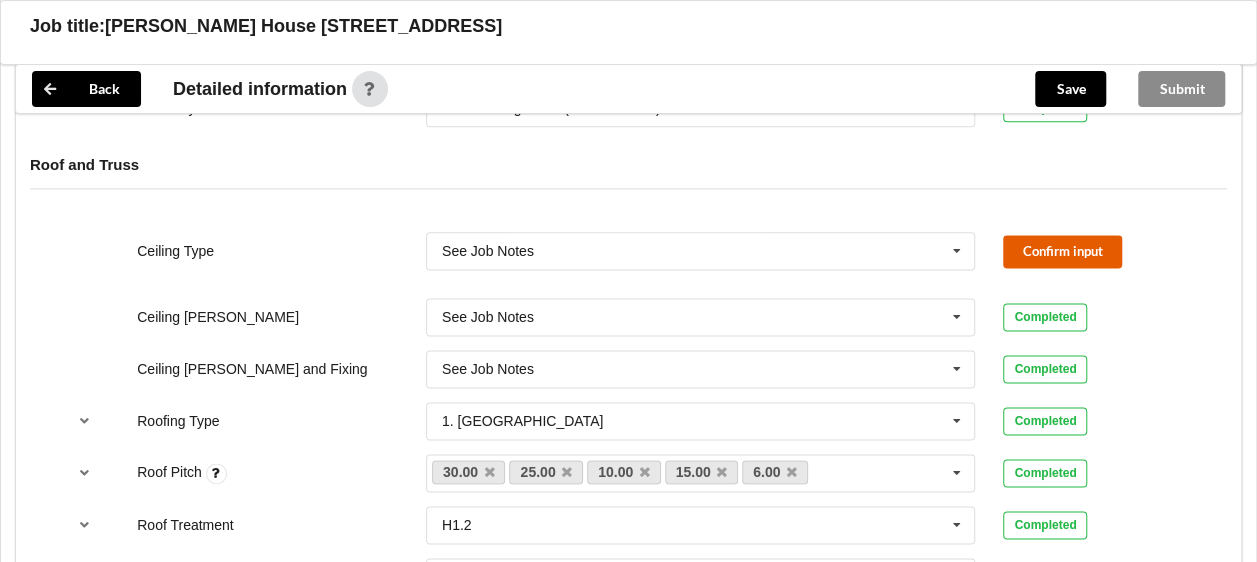 click on "Confirm input" at bounding box center (1062, 251) 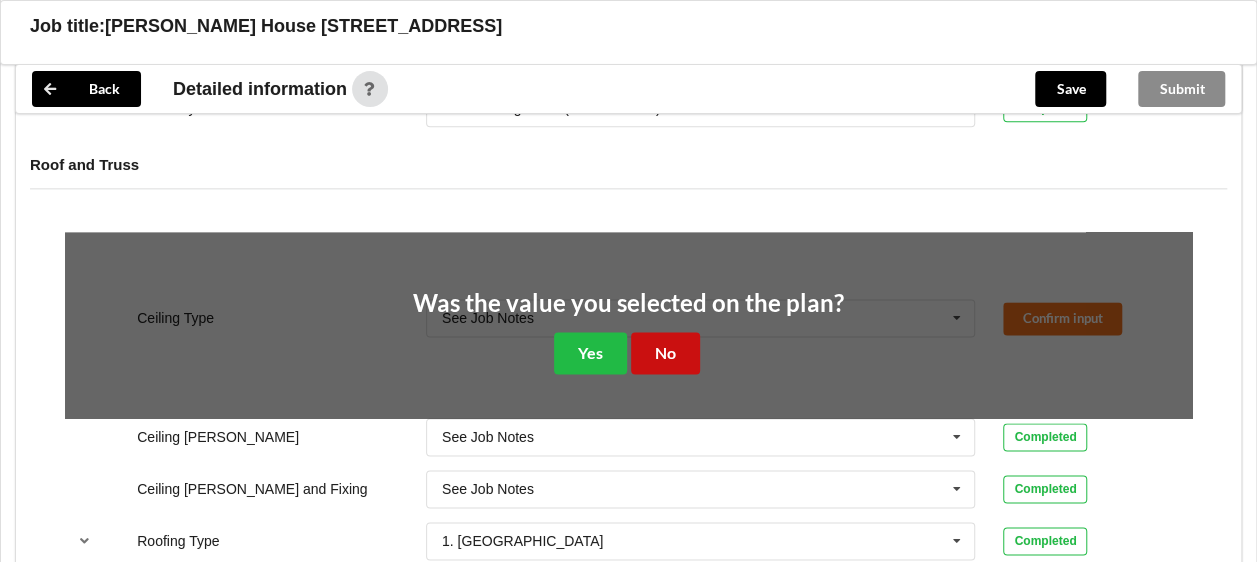click on "No" at bounding box center [665, 352] 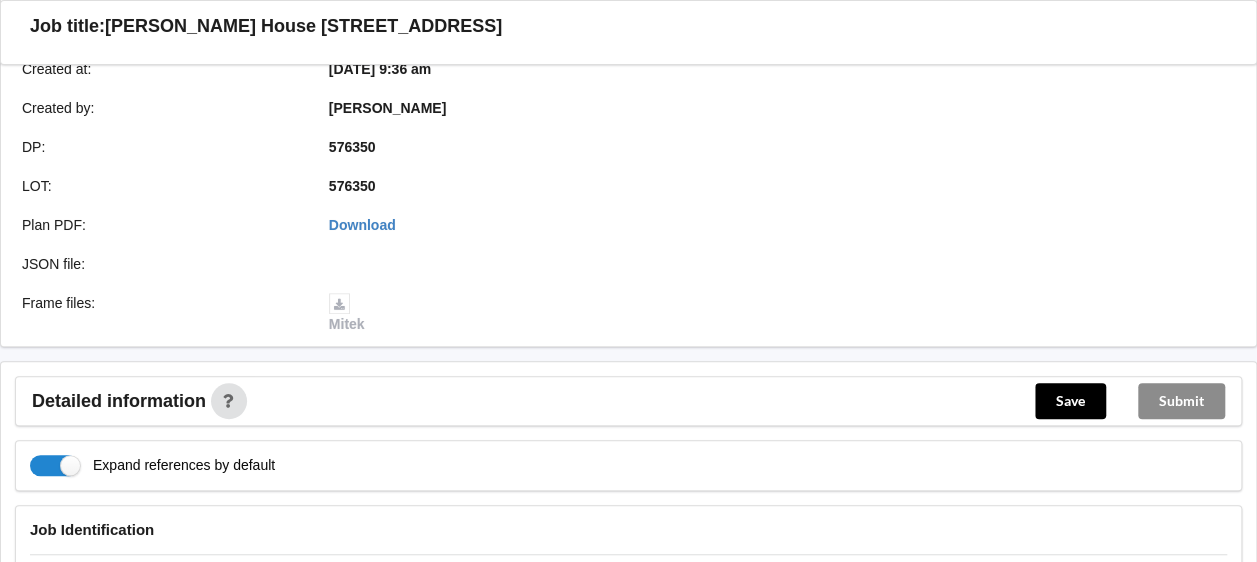 scroll, scrollTop: 564, scrollLeft: 0, axis: vertical 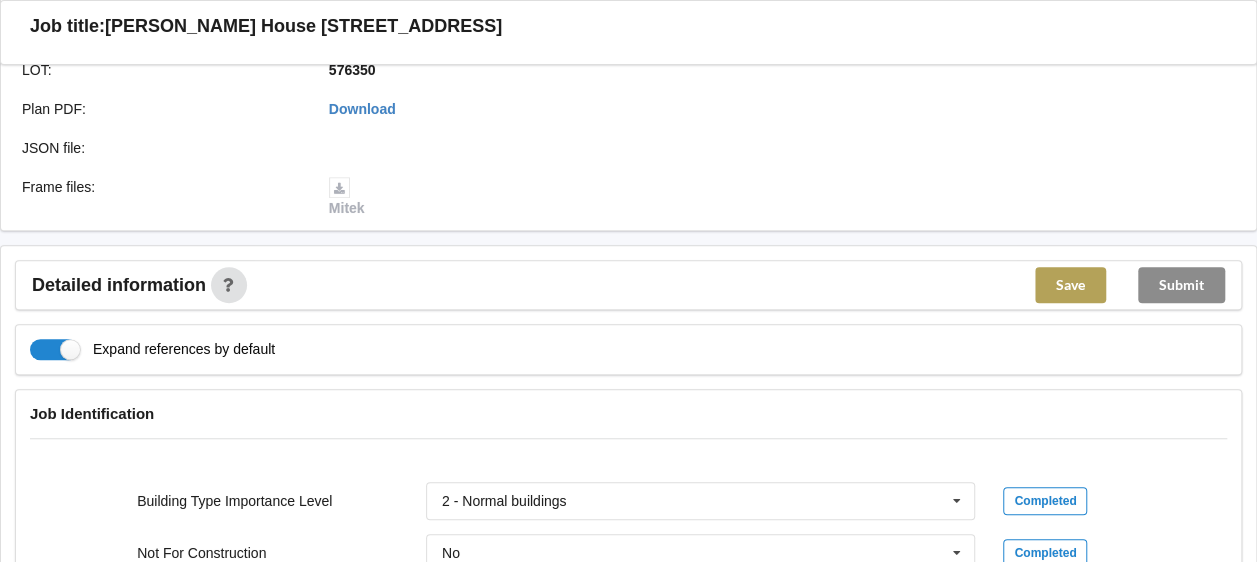 click on "Save" at bounding box center [1070, 285] 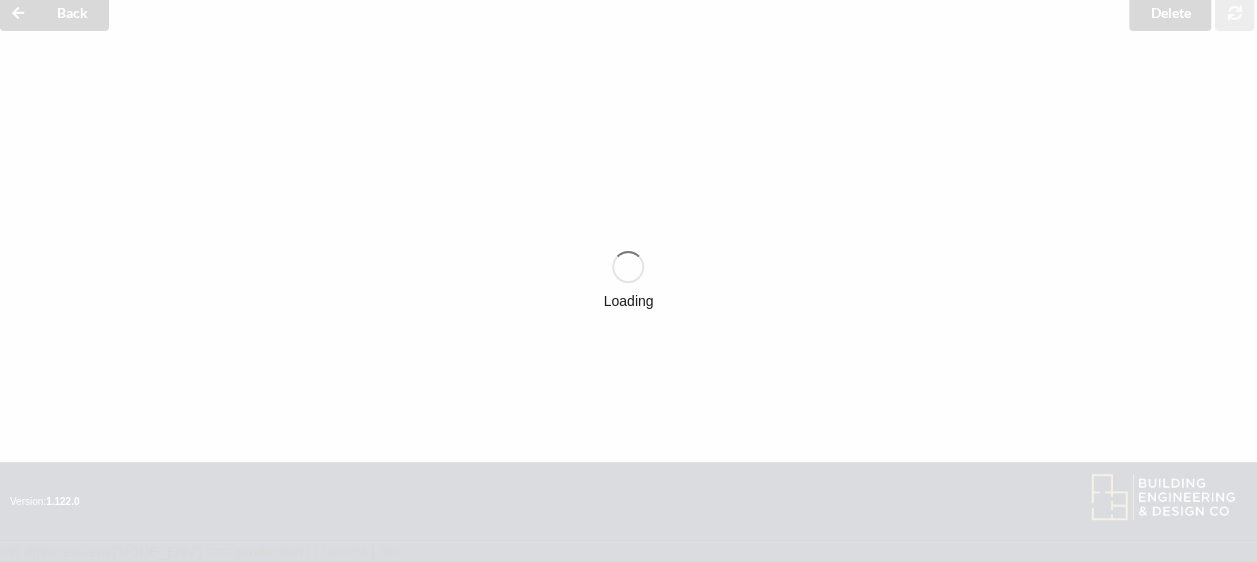 scroll, scrollTop: 564, scrollLeft: 0, axis: vertical 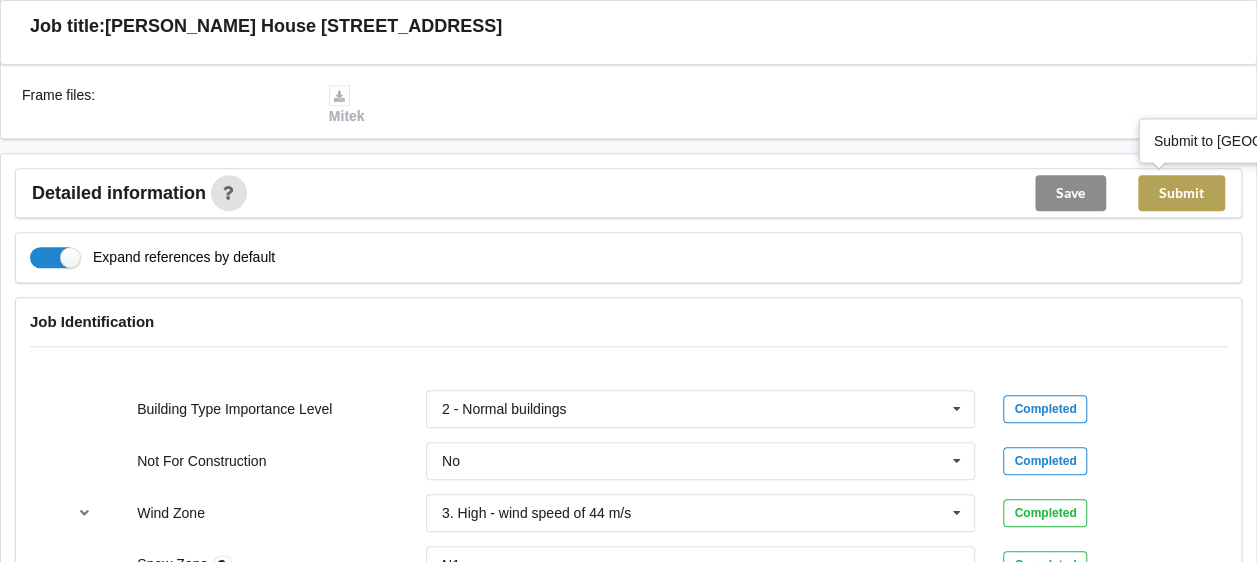 click on "Submit" at bounding box center (1181, 193) 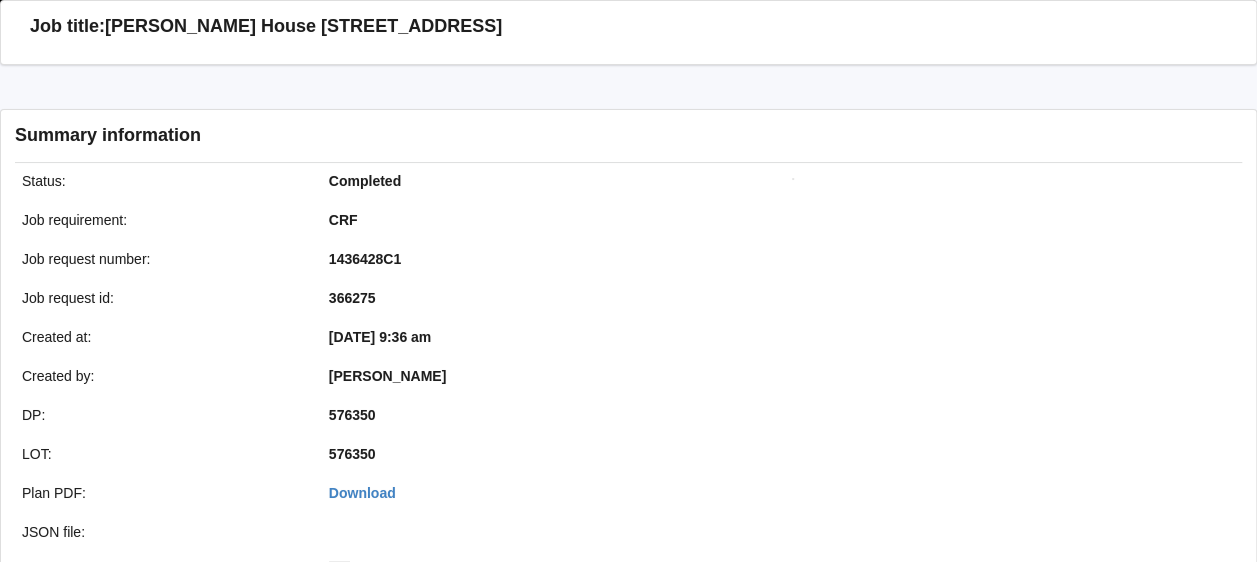 scroll, scrollTop: 564, scrollLeft: 0, axis: vertical 